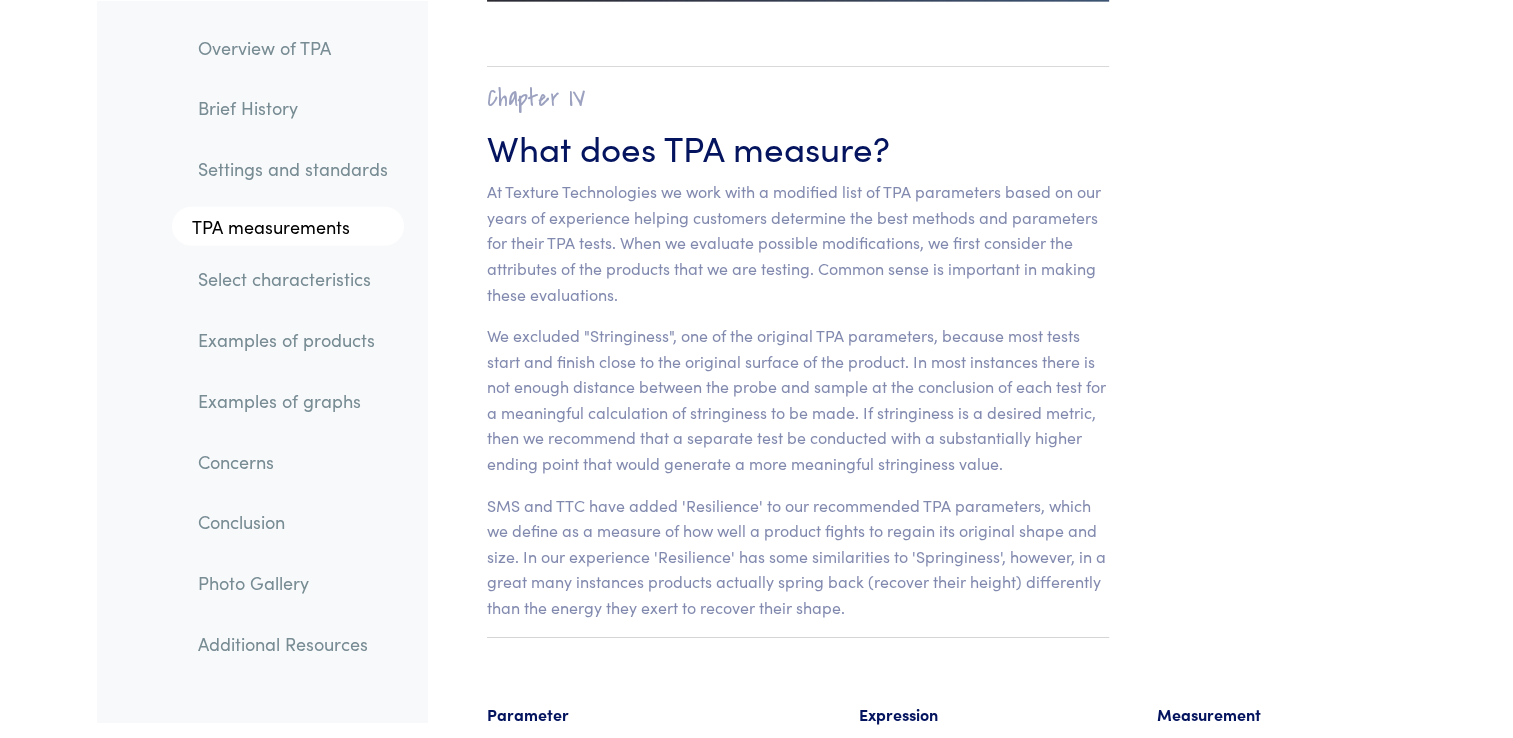 scroll, scrollTop: 12533, scrollLeft: 0, axis: vertical 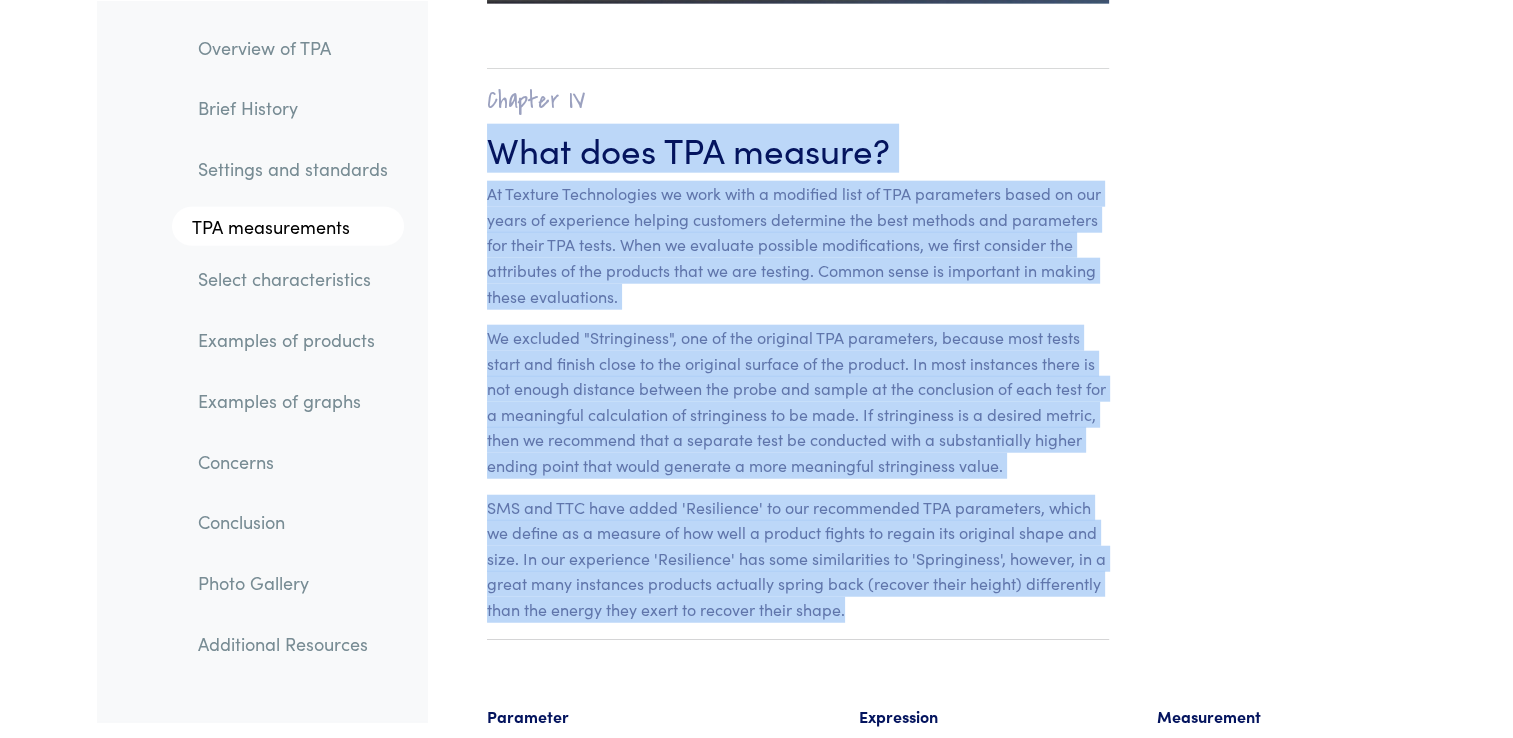 drag, startPoint x: 492, startPoint y: 123, endPoint x: 911, endPoint y: 589, distance: 626.6714 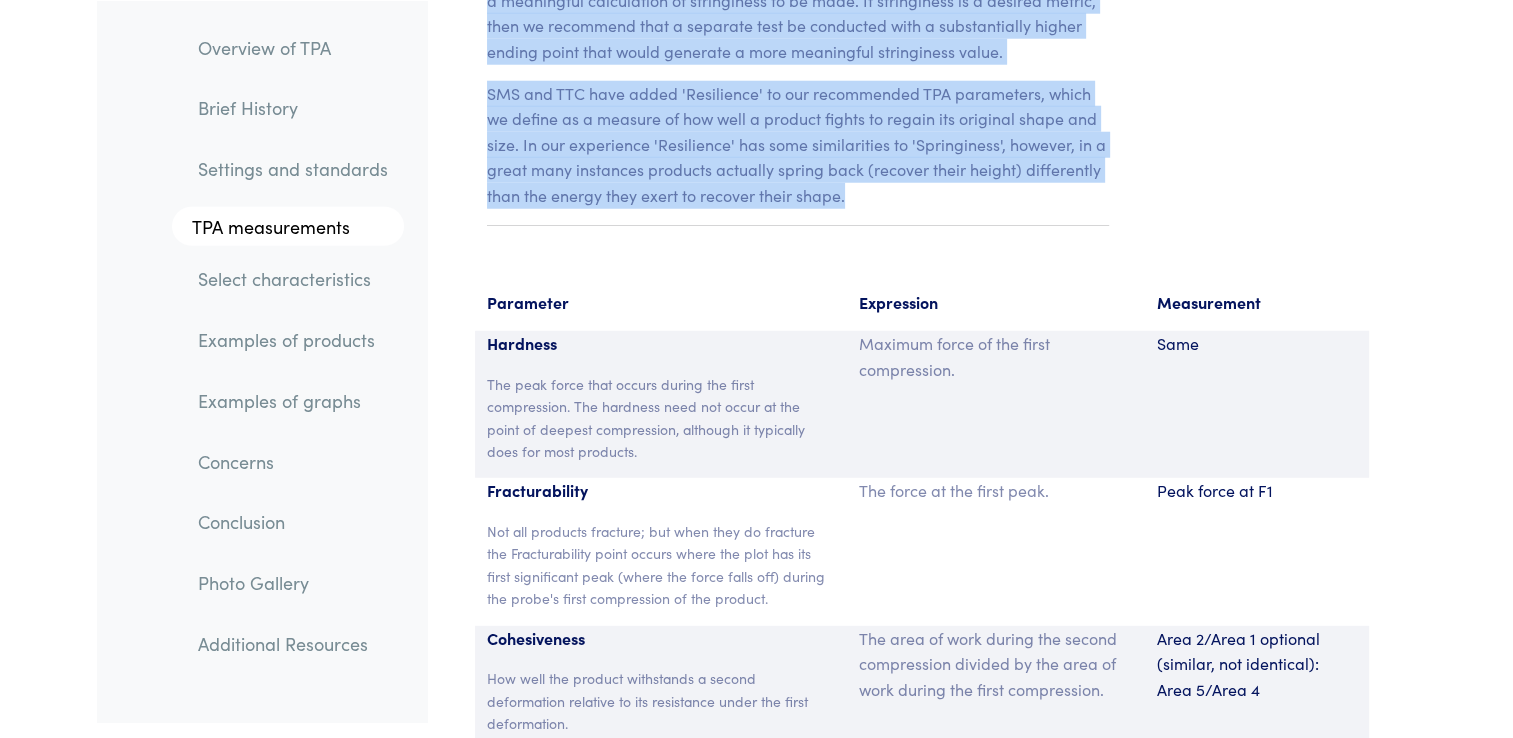 scroll, scrollTop: 12968, scrollLeft: 0, axis: vertical 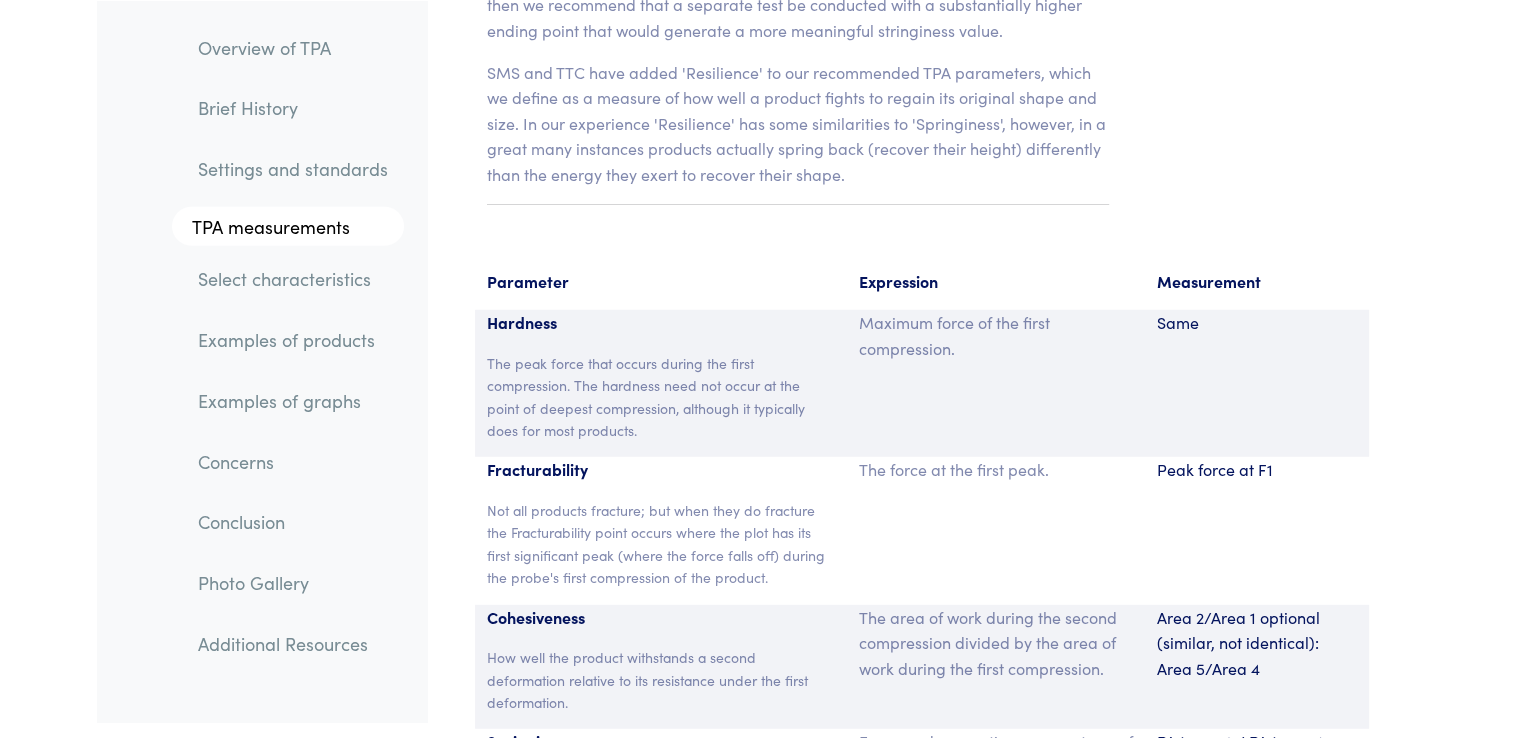 click on "Hardness
The peak force that occurs during the first compression. The hardness need not occur at the point of deepest compression, although it typically does for most products." at bounding box center [661, 383] 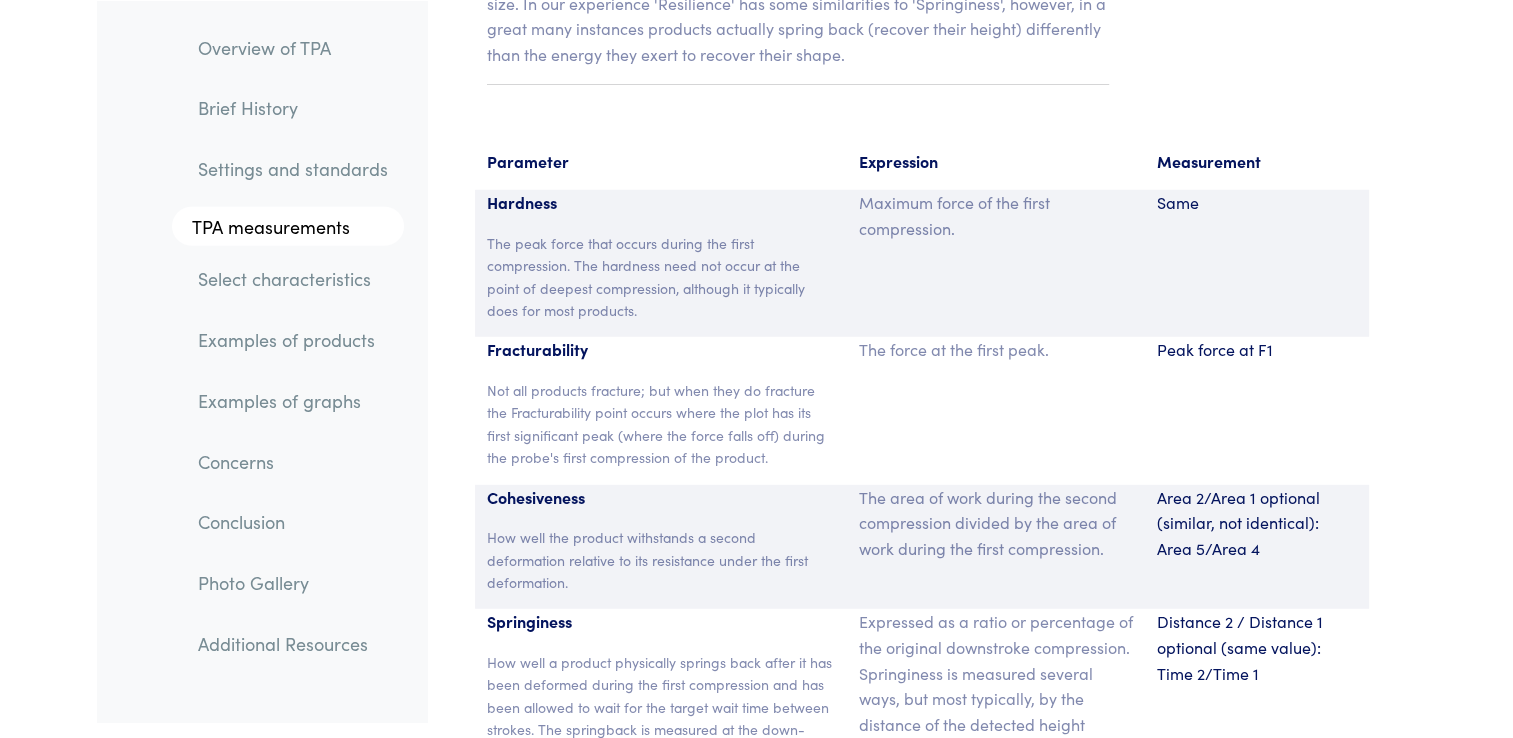 scroll, scrollTop: 13052, scrollLeft: 0, axis: vertical 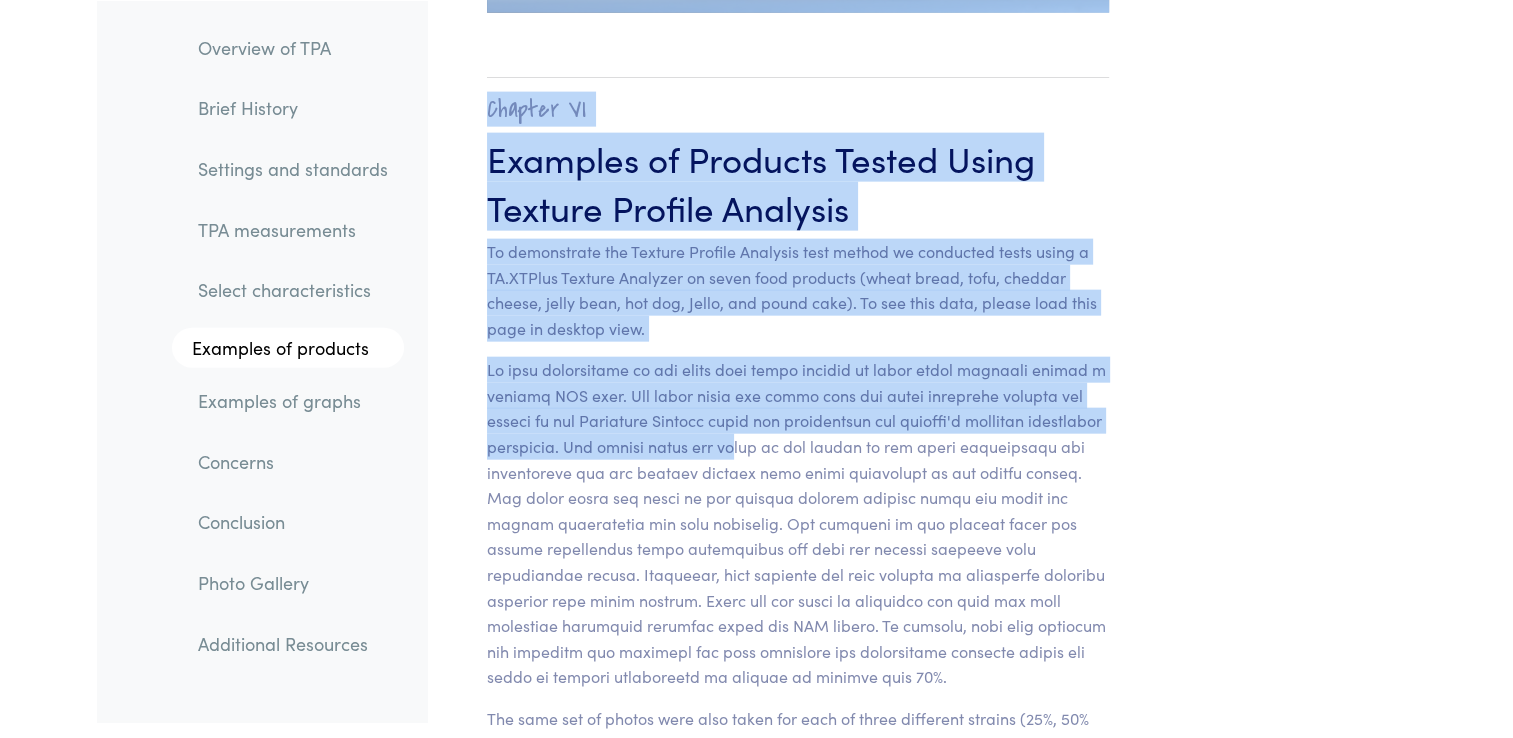 drag, startPoint x: 496, startPoint y: 167, endPoint x: 823, endPoint y: 378, distance: 389.16577 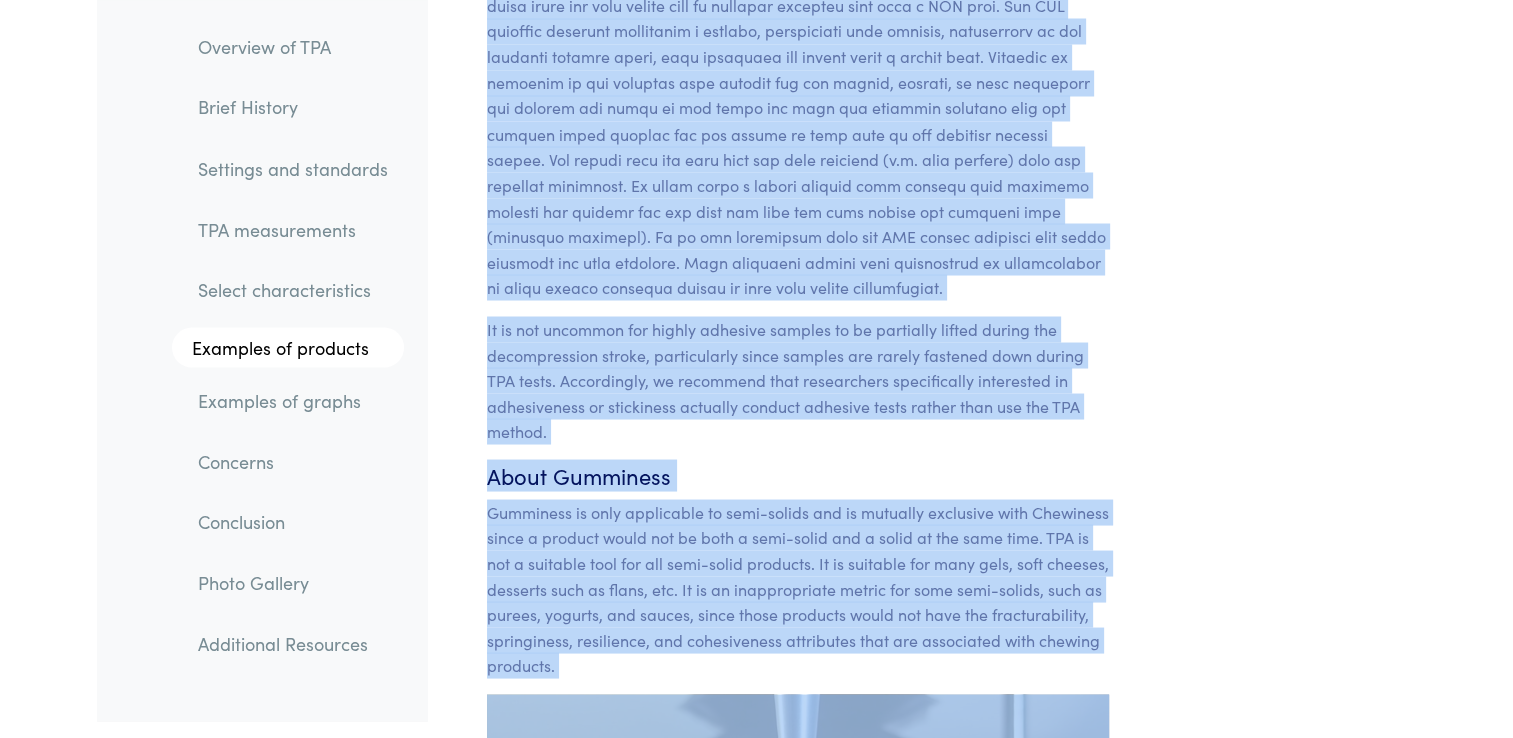 scroll, scrollTop: 18765, scrollLeft: 0, axis: vertical 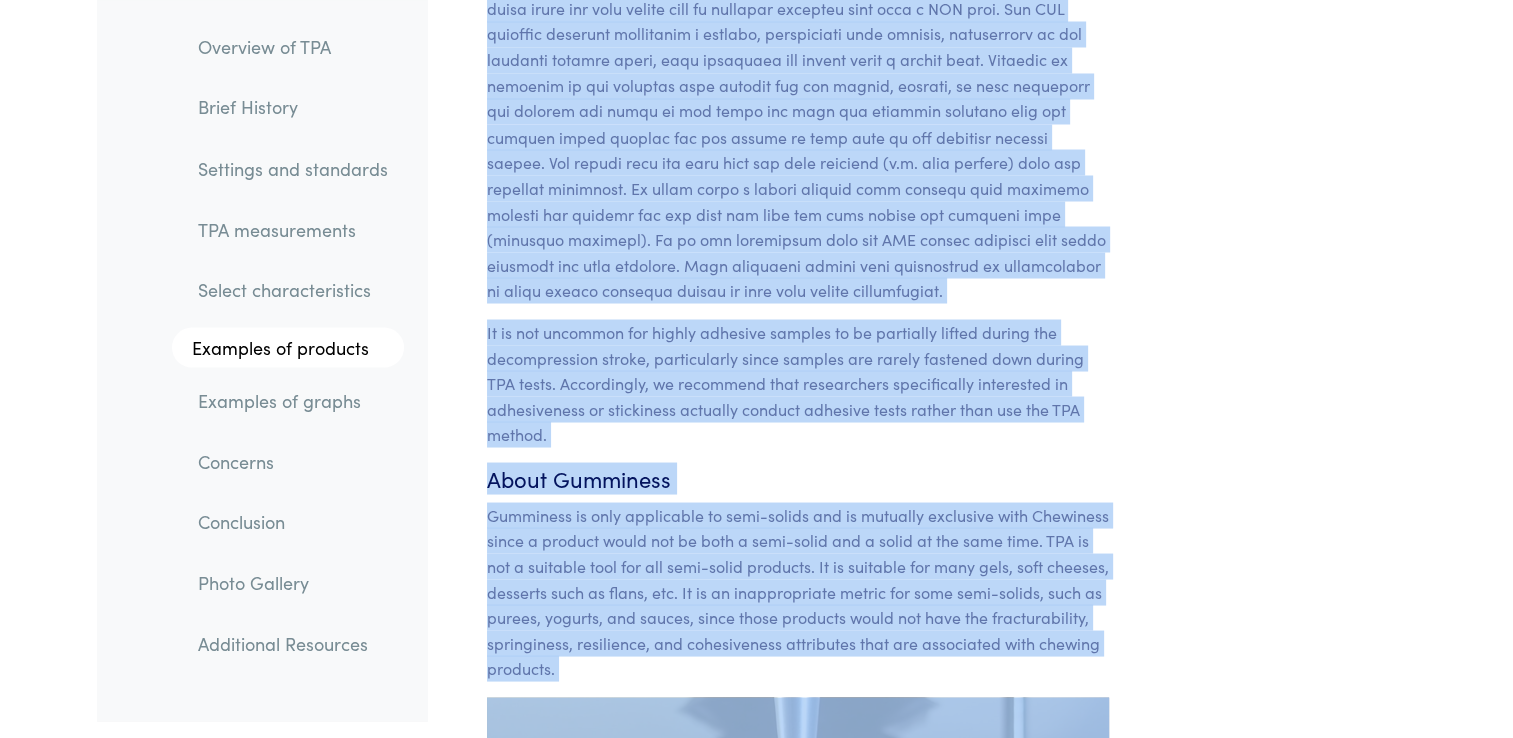 click on "It is not uncommon for highly adhesive samples to be partially lifted during the decompression stroke, particularly since samples are rarely fastened down during TPA tests. Accordingly, we recommend that researchers specifically interested in adhesiveness or stickiness actually conduct adhesive tests rather than use the TPA method." at bounding box center [798, 383] 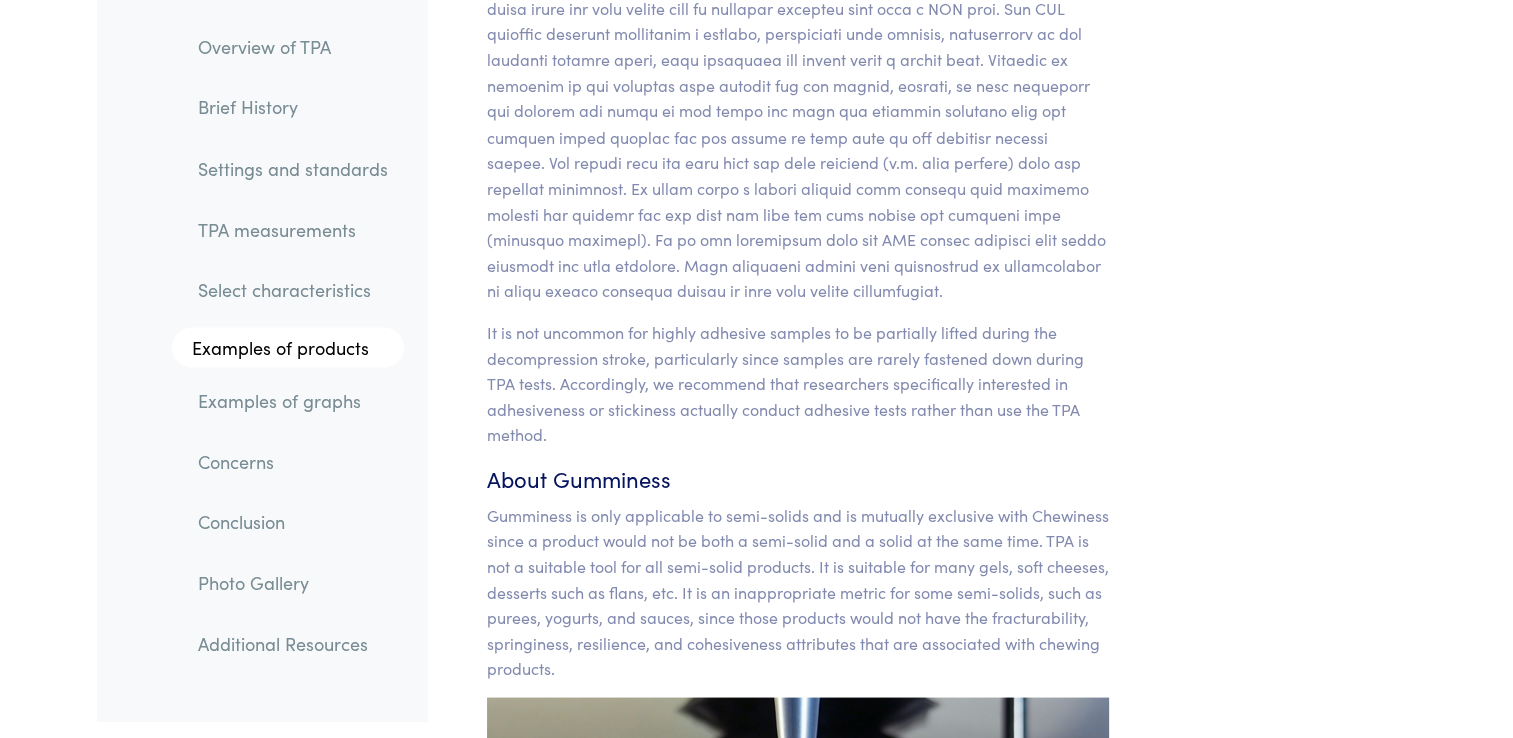 click on "It is not uncommon for highly adhesive samples to be partially lifted during the decompression stroke, particularly since samples are rarely fastened down during TPA tests. Accordingly, we recommend that researchers specifically interested in adhesiveness or stickiness actually conduct adhesive tests rather than use the TPA method." at bounding box center (798, 383) 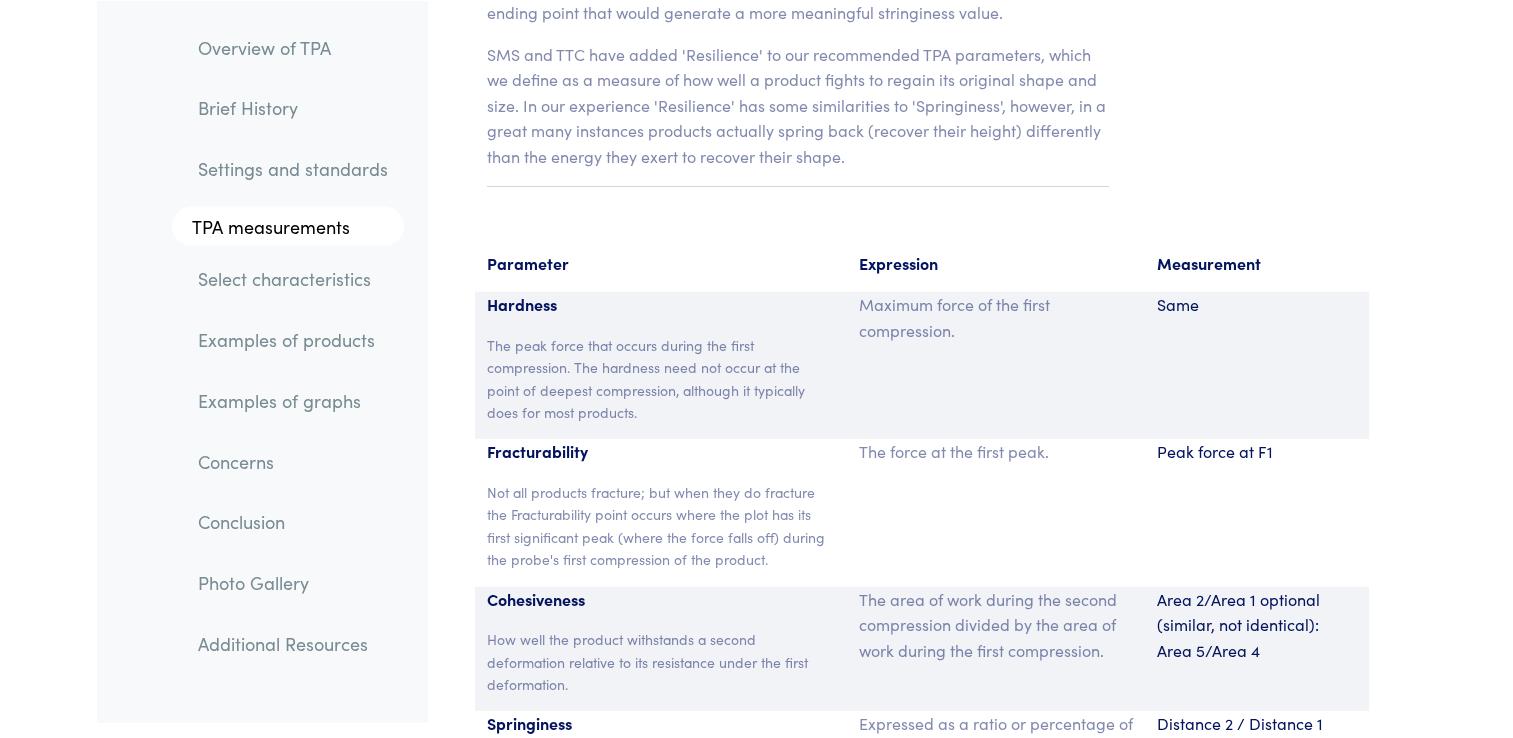 scroll, scrollTop: 12988, scrollLeft: 0, axis: vertical 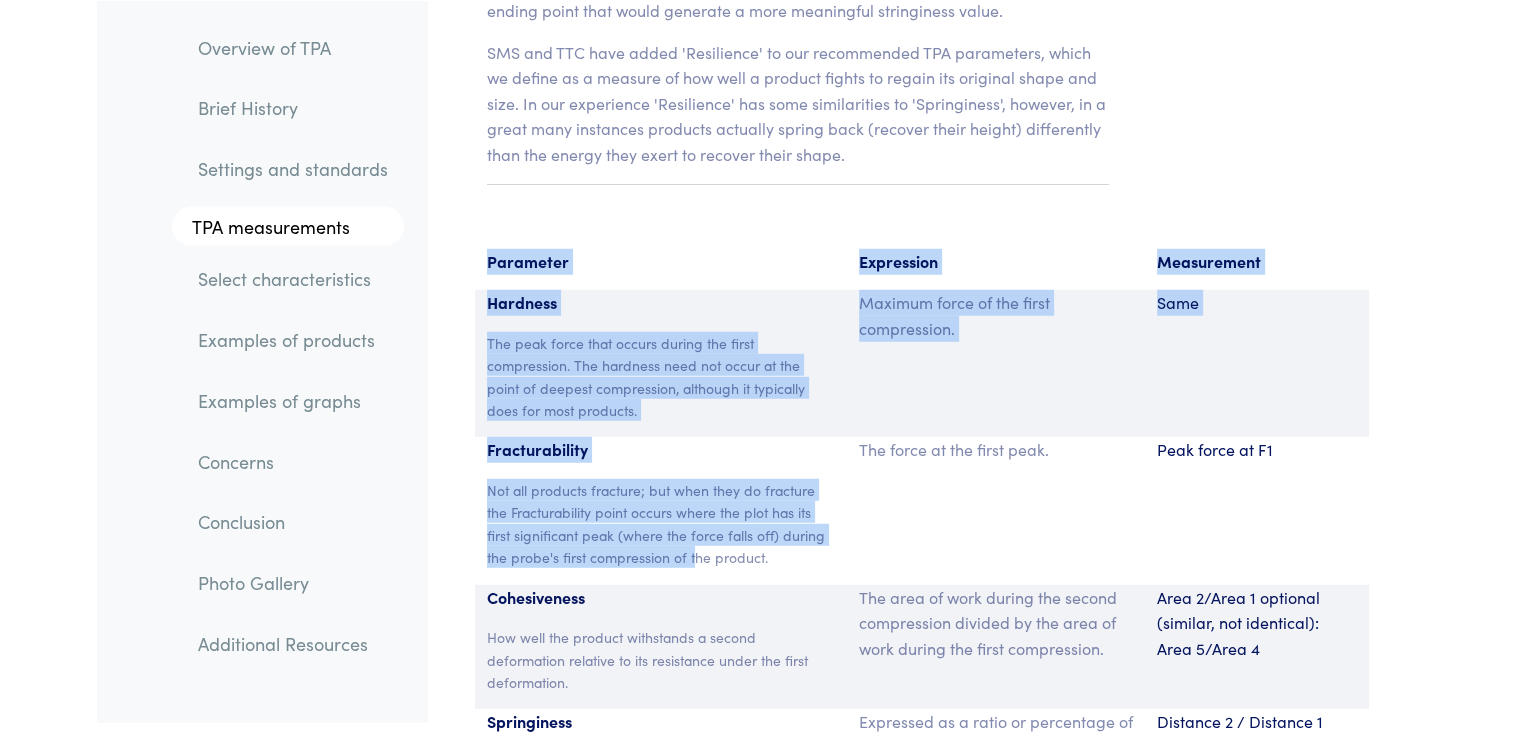 drag, startPoint x: 486, startPoint y: 232, endPoint x: 692, endPoint y: 527, distance: 359.8069 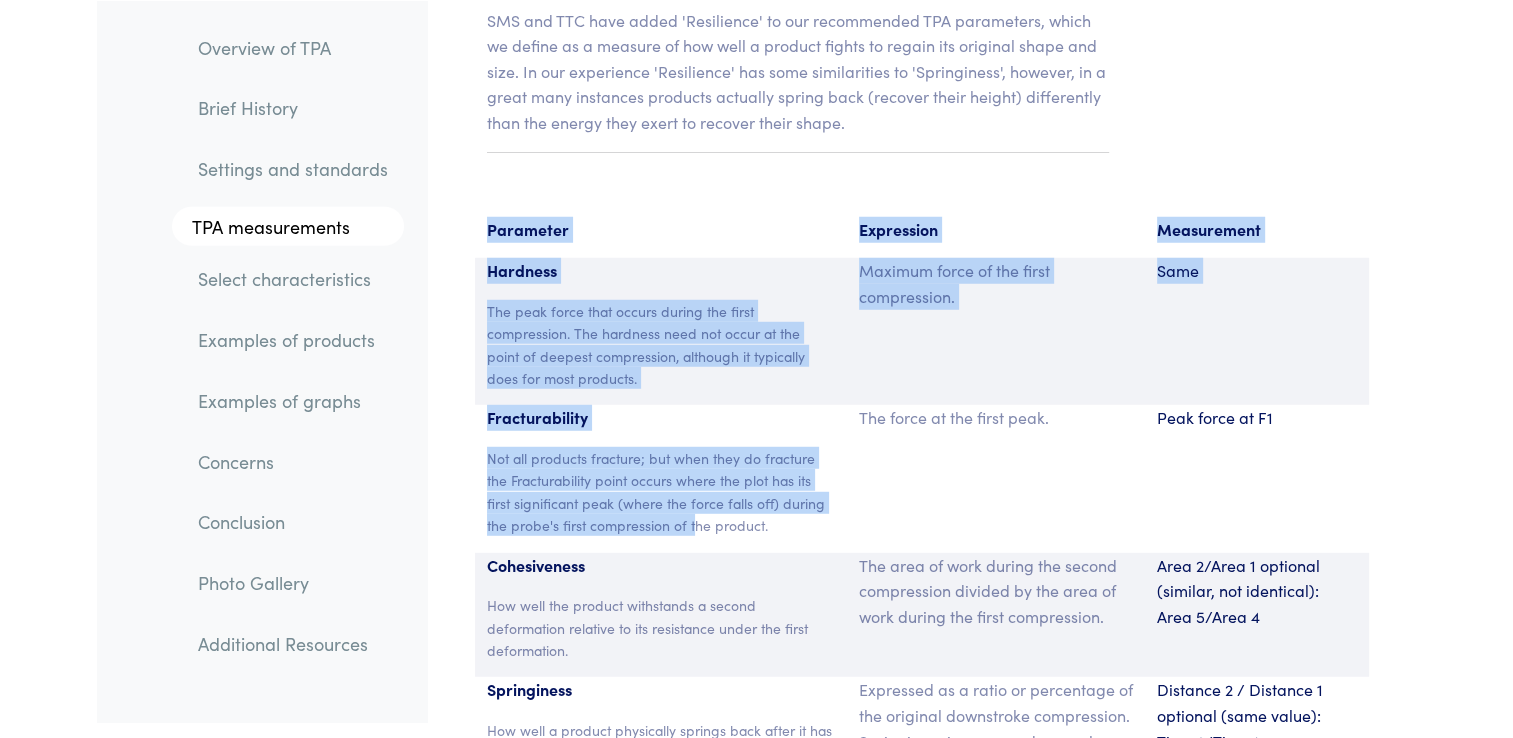 scroll, scrollTop: 13020, scrollLeft: 0, axis: vertical 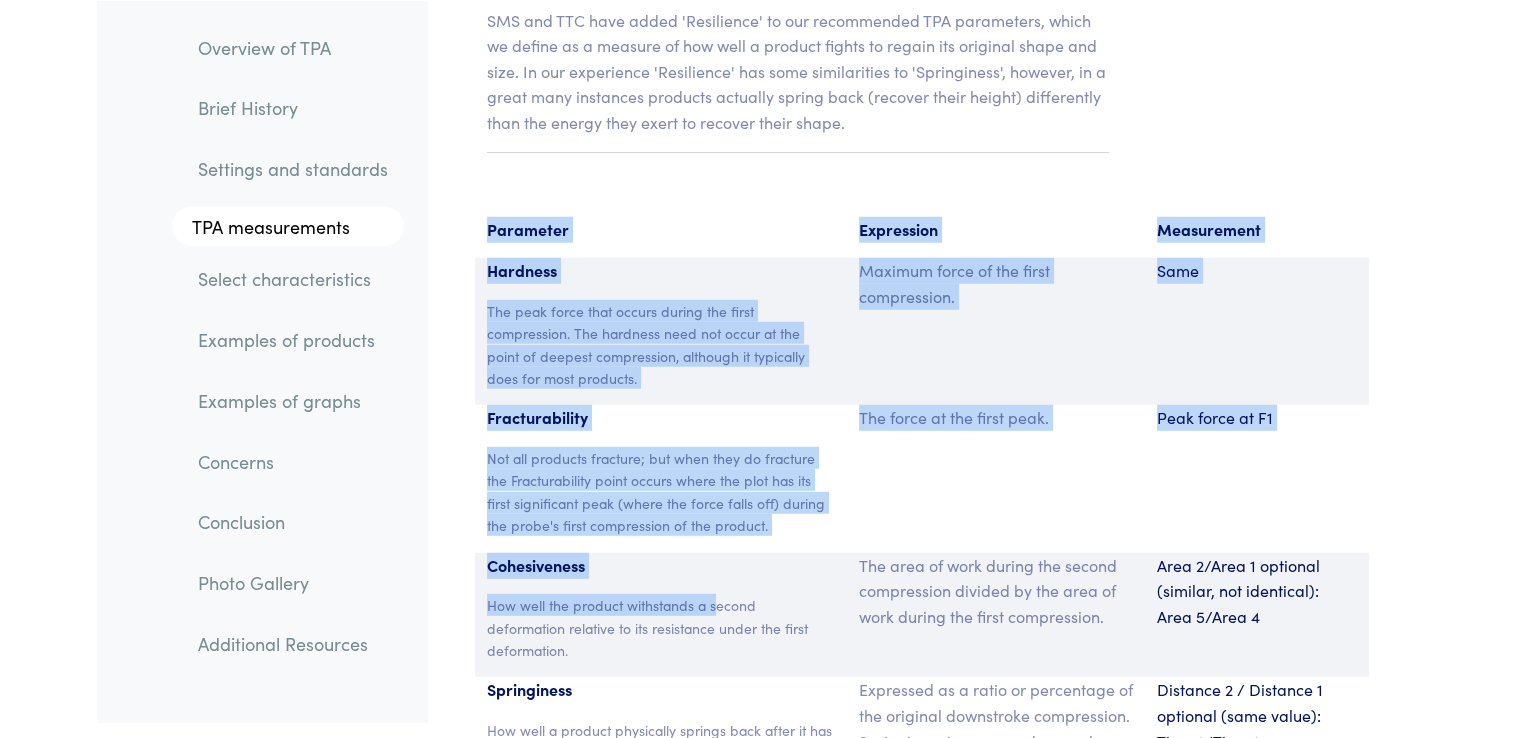 drag, startPoint x: 481, startPoint y: 194, endPoint x: 717, endPoint y: 551, distance: 427.95444 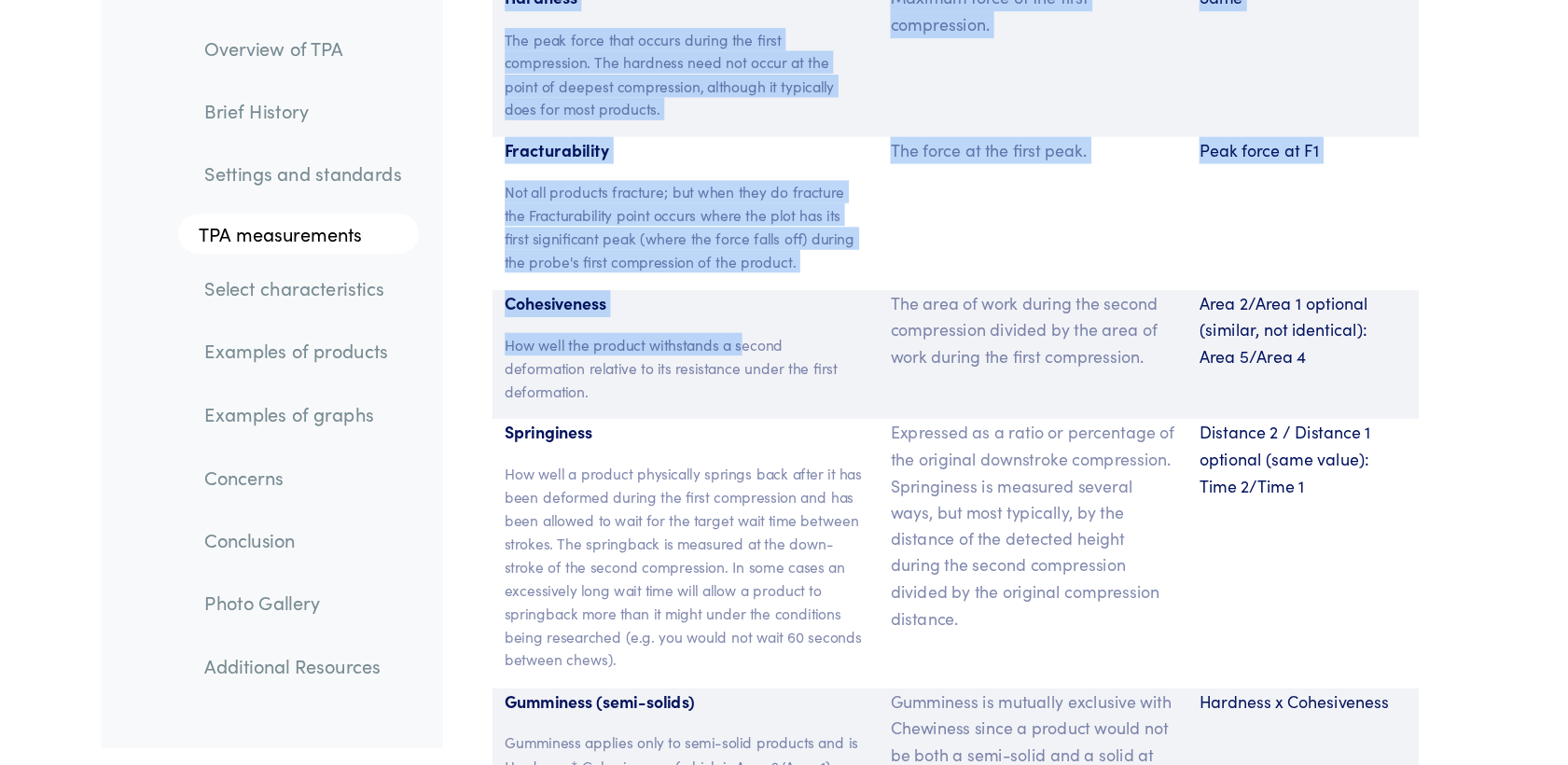scroll, scrollTop: 12401, scrollLeft: 0, axis: vertical 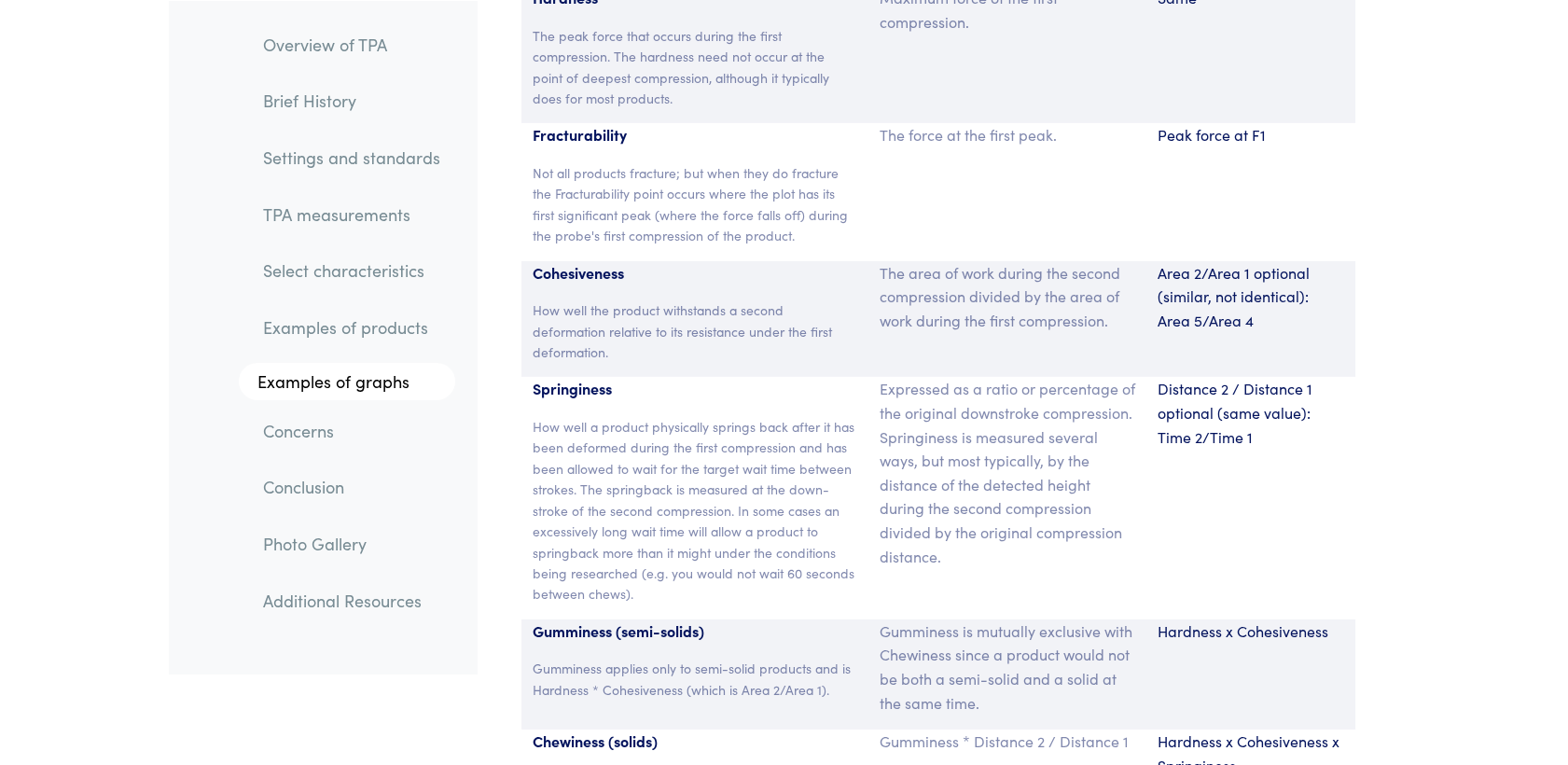 click on "The area of work during the second compression divided by the area of work during the first compression." at bounding box center [1007, 297] 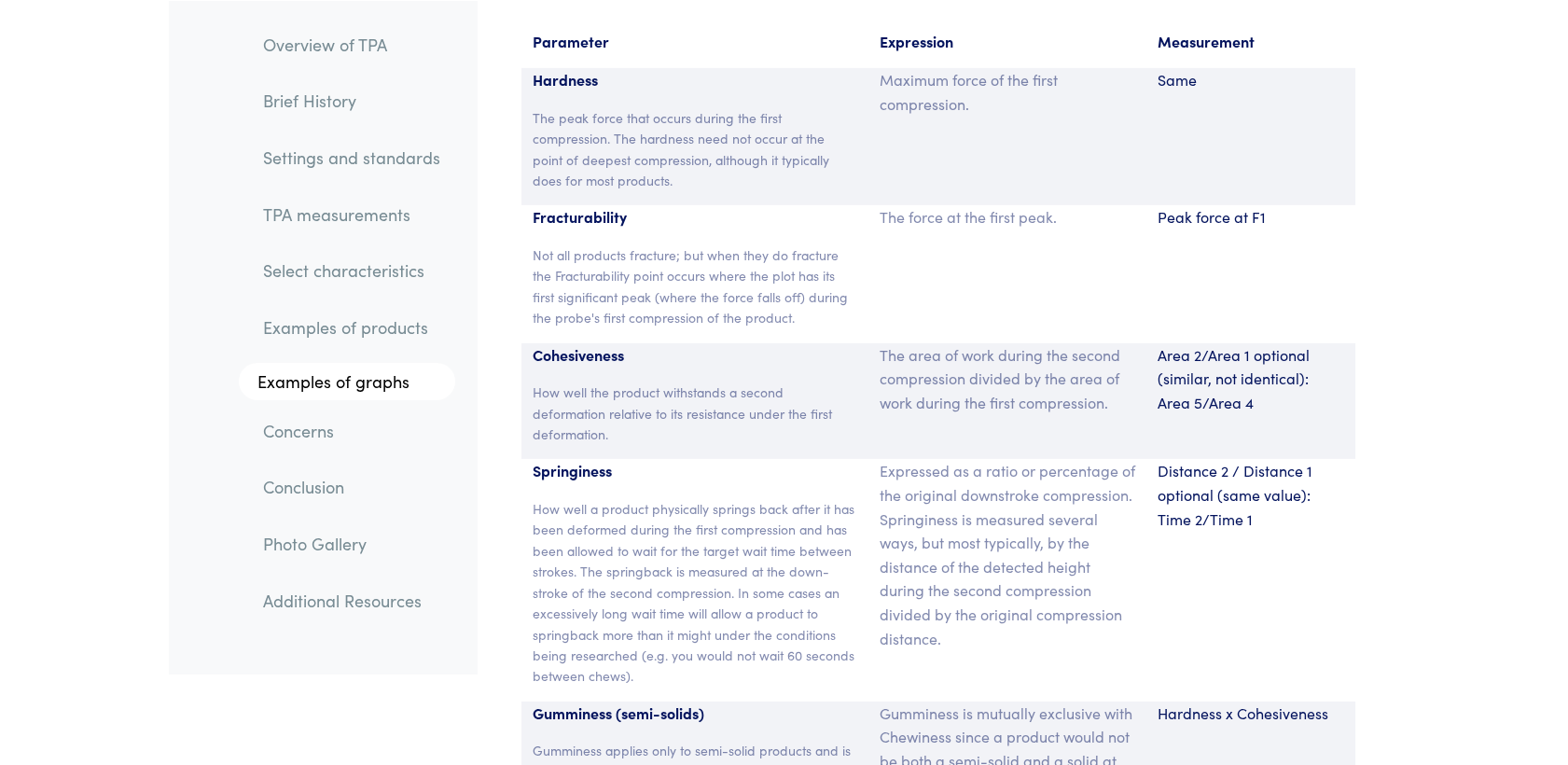scroll, scrollTop: 12320, scrollLeft: 0, axis: vertical 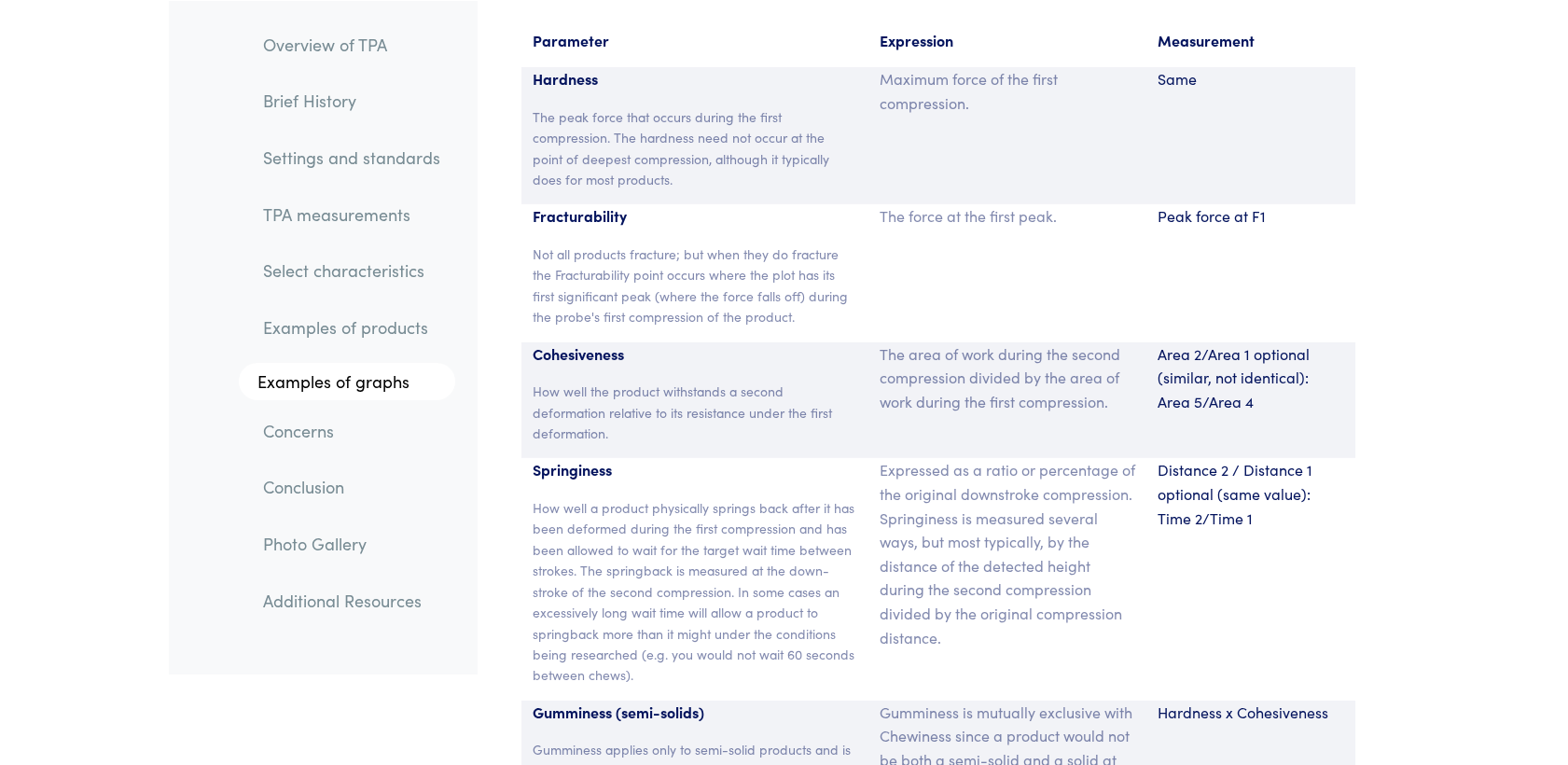 click on "Parameter" at bounding box center [695, 49] 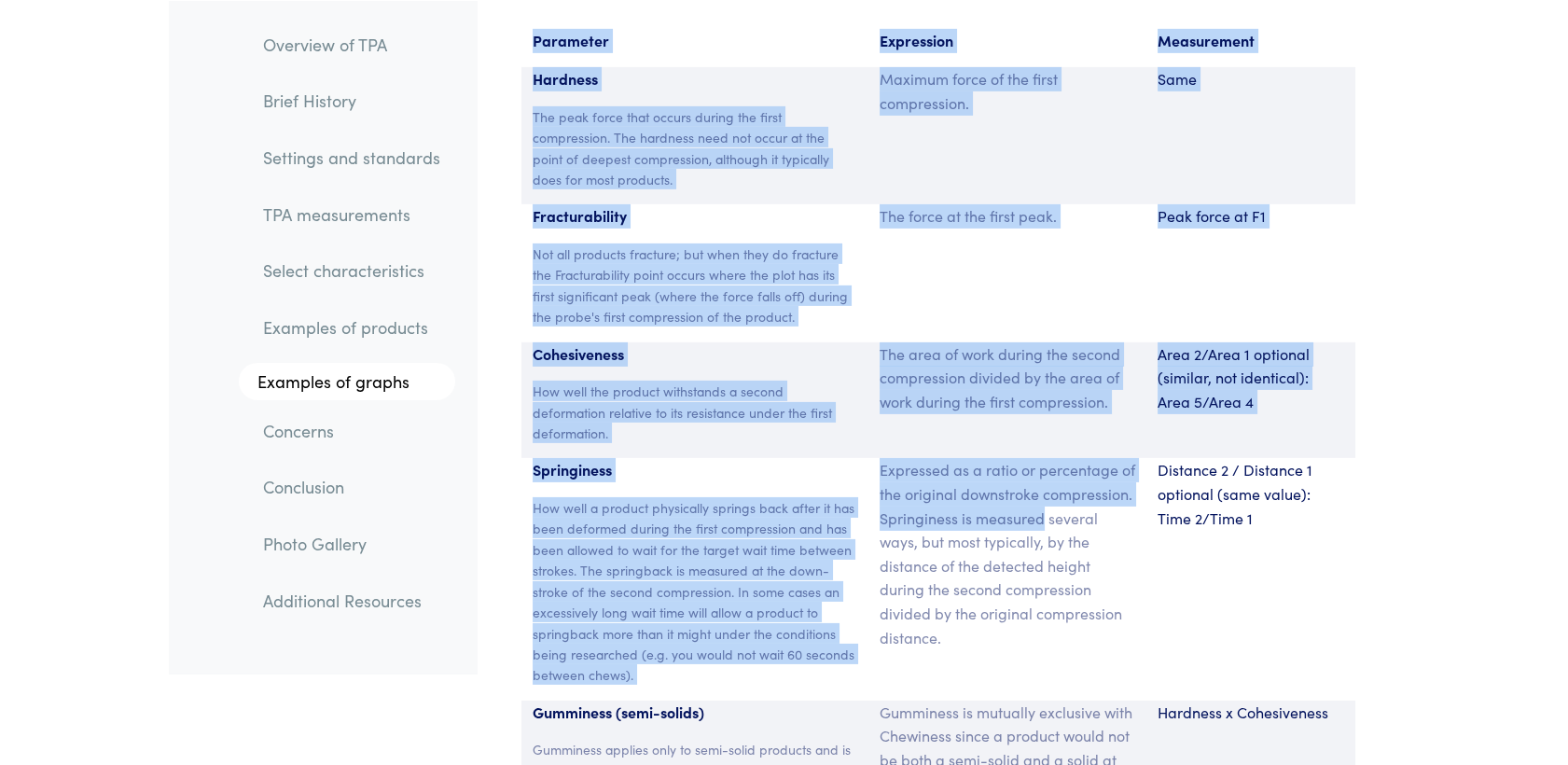 drag, startPoint x: 527, startPoint y: 20, endPoint x: 987, endPoint y: 484, distance: 653.3728 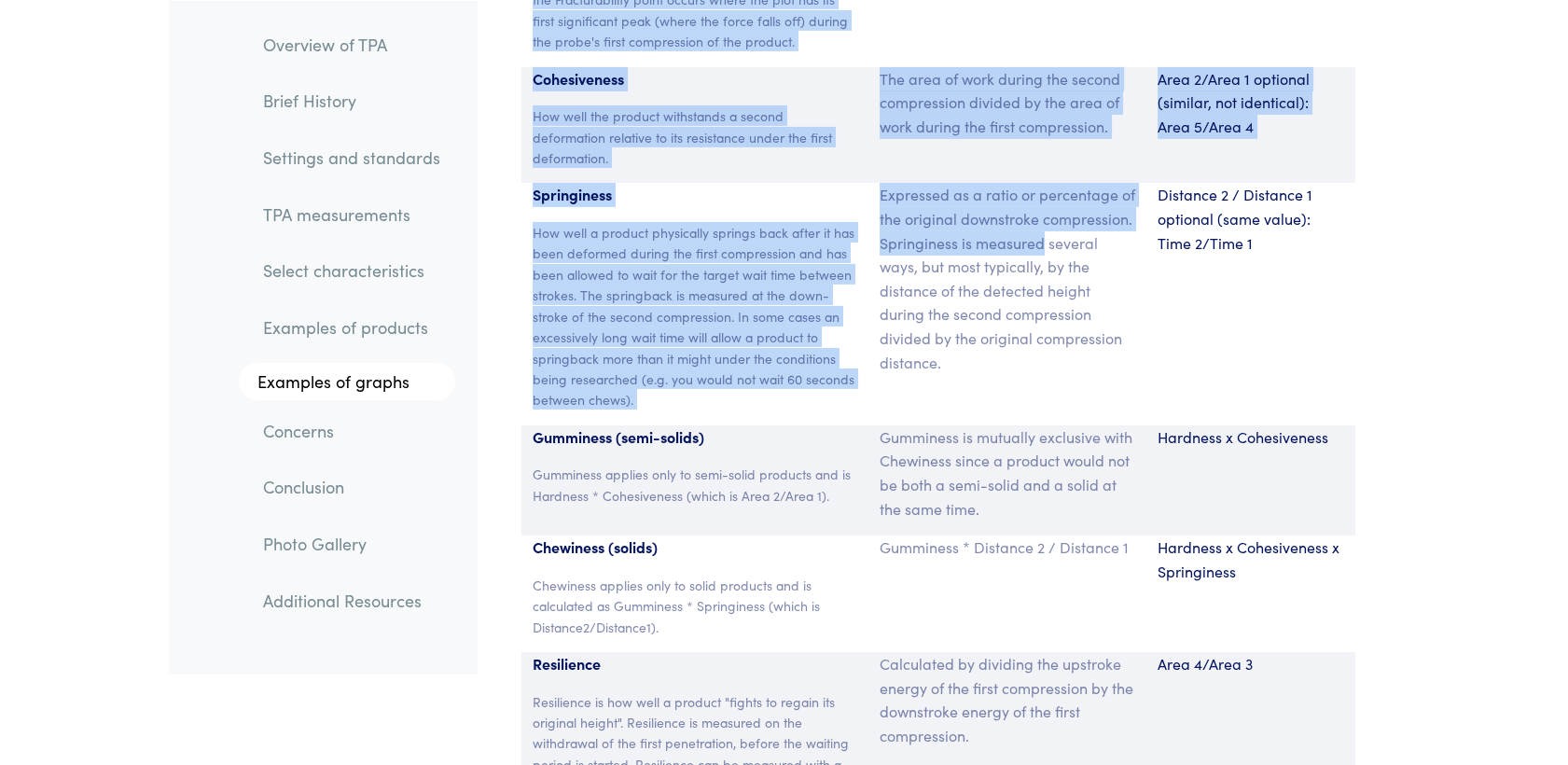 scroll, scrollTop: 12594, scrollLeft: 0, axis: vertical 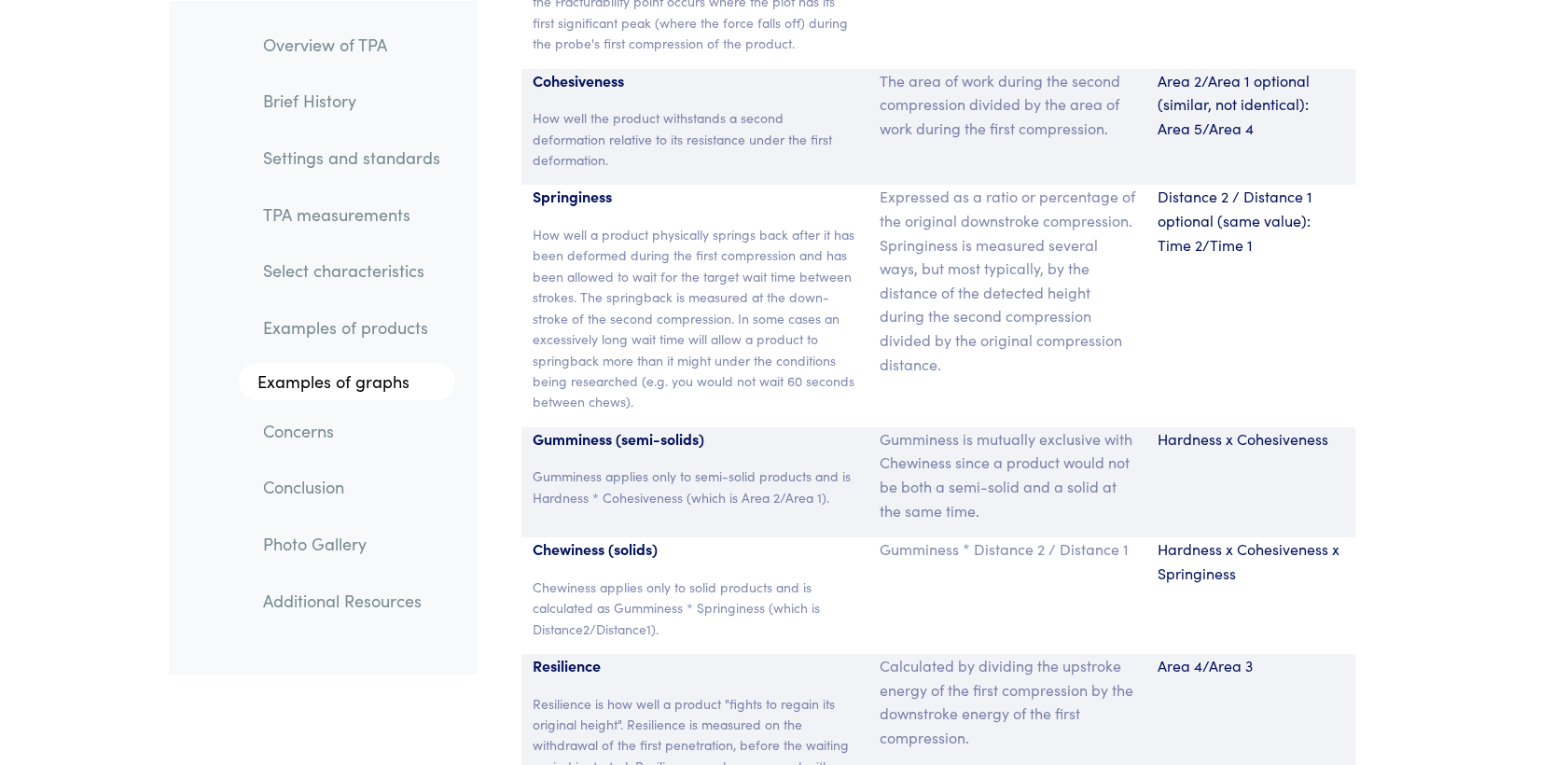 drag, startPoint x: 987, startPoint y: 484, endPoint x: 1029, endPoint y: 238, distance: 249.55961 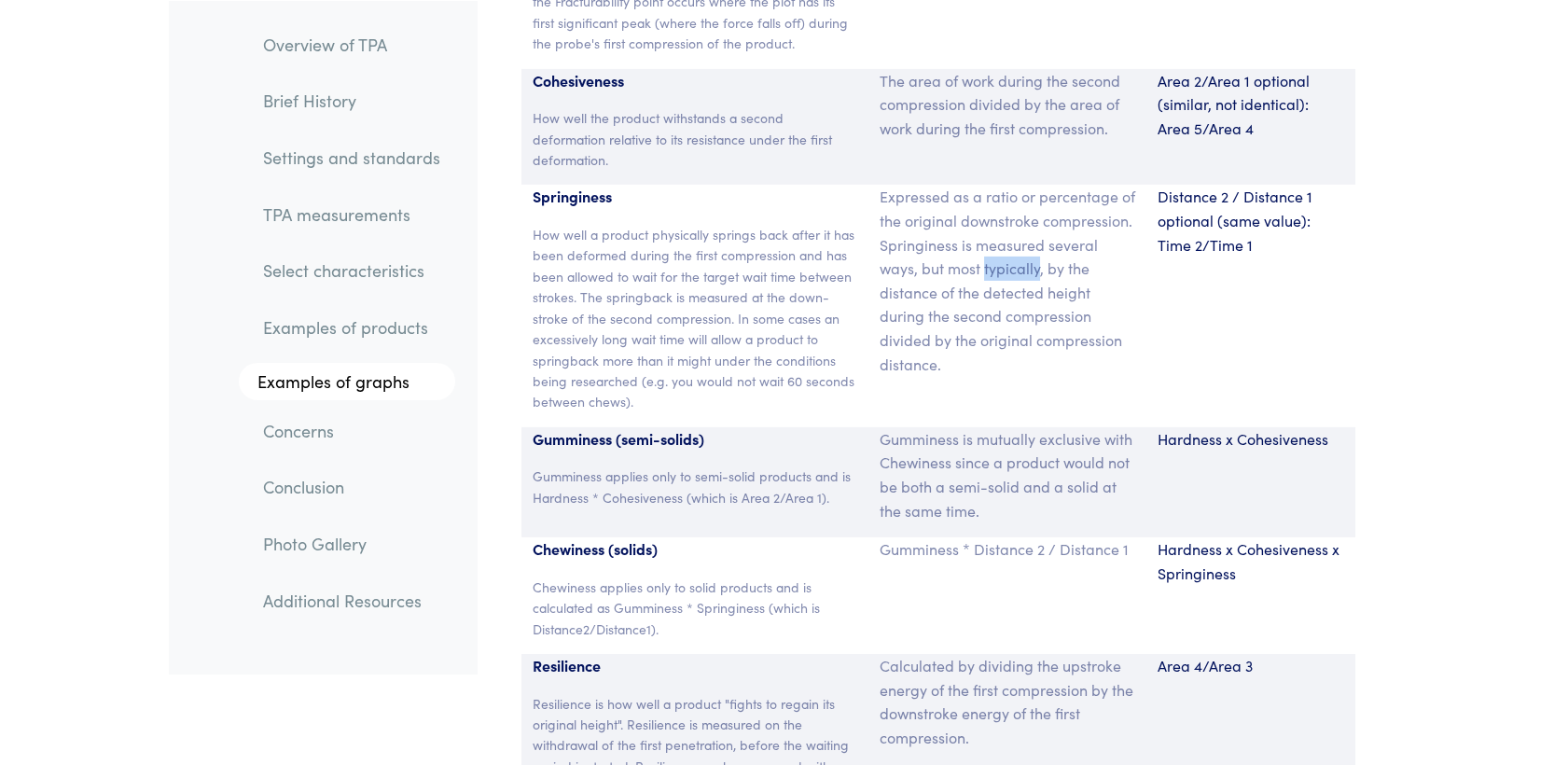 click on "Expressed as a ratio or percentage of the original downstroke compression. Springiness is measured several ways, but most typically, by the distance of the detected height during the second compression divided by the original compression distance." at bounding box center (1007, 280) 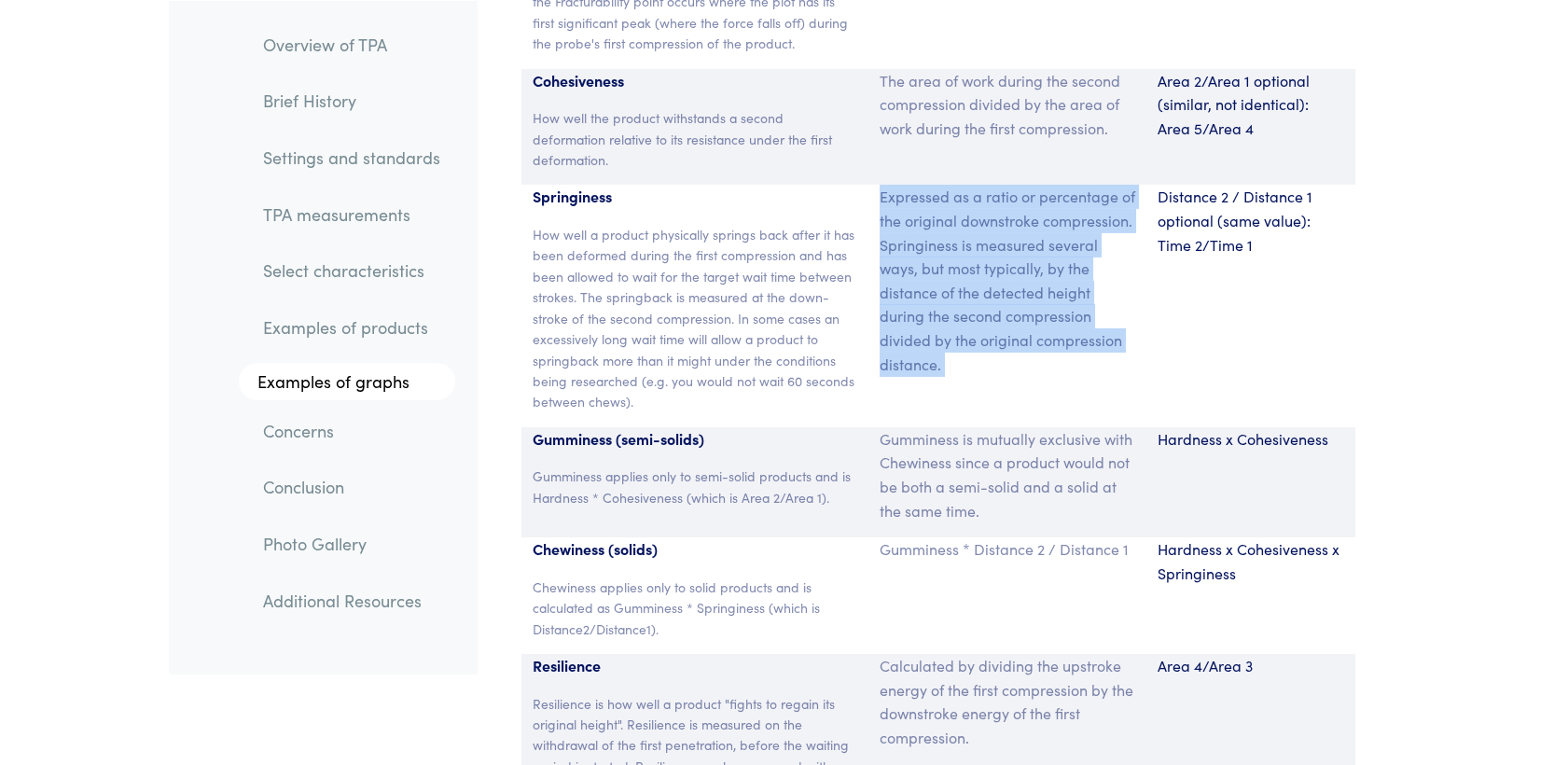 click on "Expressed as a ratio or percentage of the original downstroke compression. Springiness is measured several ways, but most typically, by the distance of the detected height during the second compression divided by the original compression distance." at bounding box center (1007, 280) 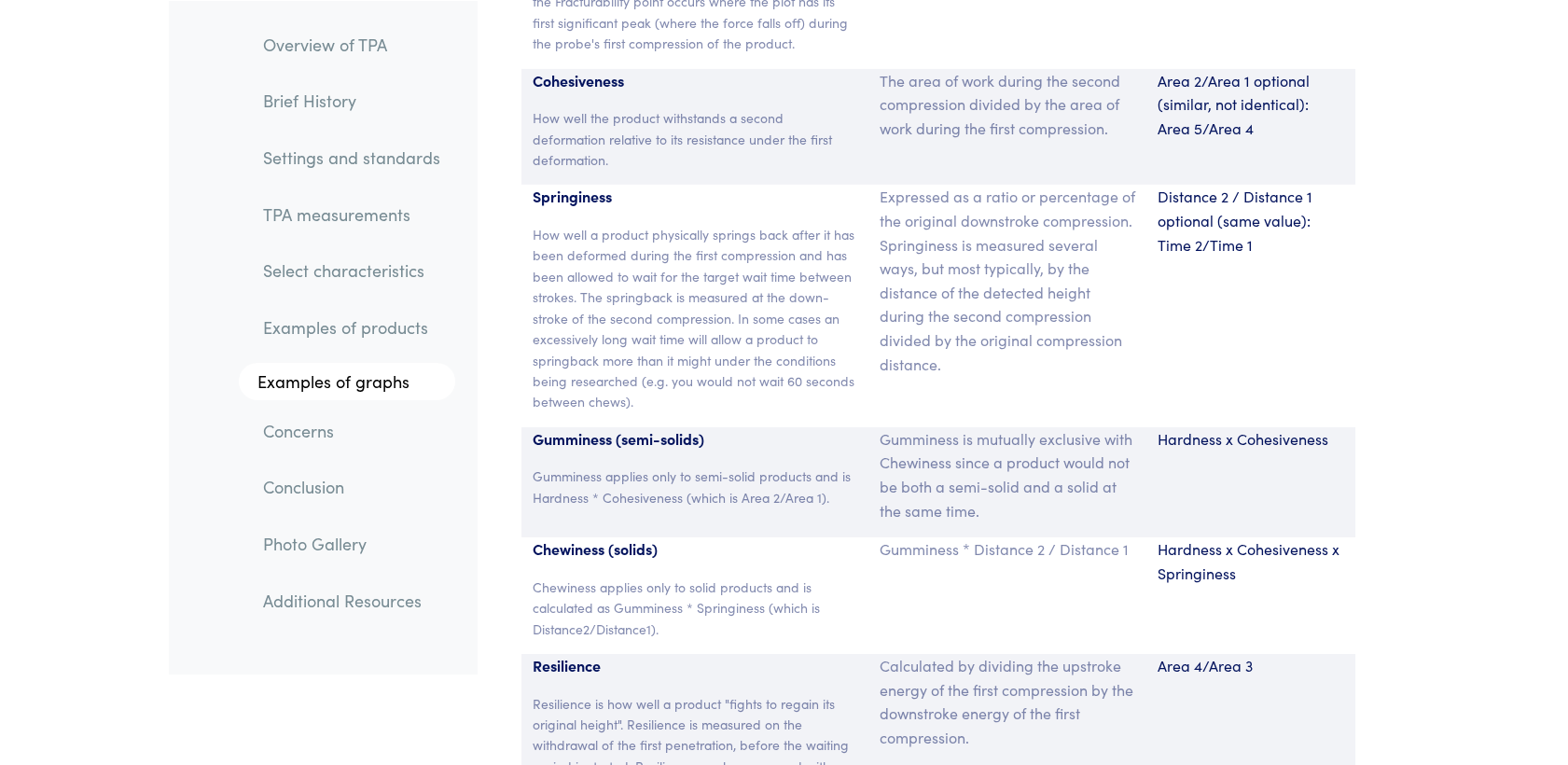 click on "Gumminess * Distance 2 / Distance 1" at bounding box center [1007, 549] 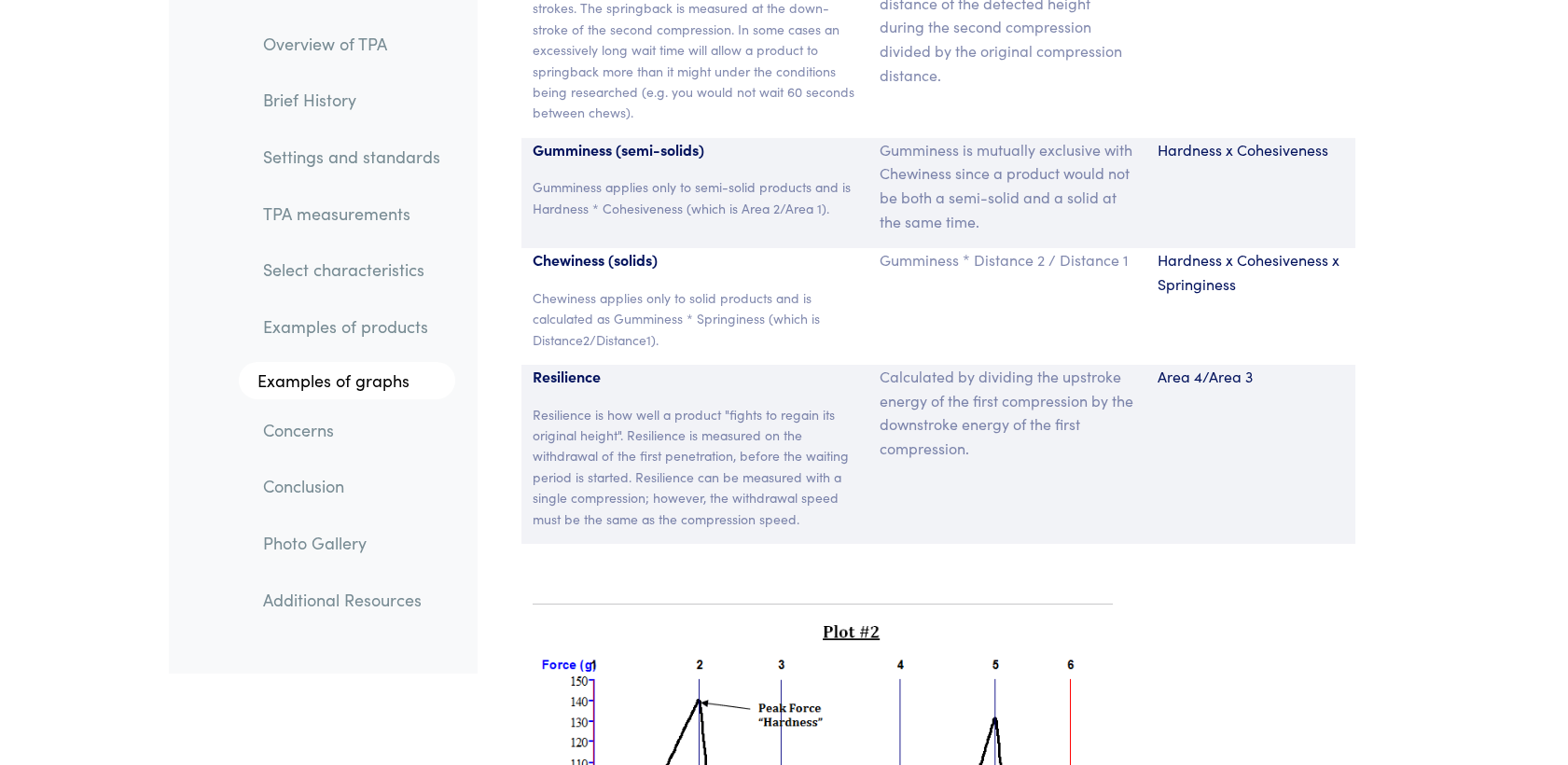 scroll, scrollTop: 12882, scrollLeft: 0, axis: vertical 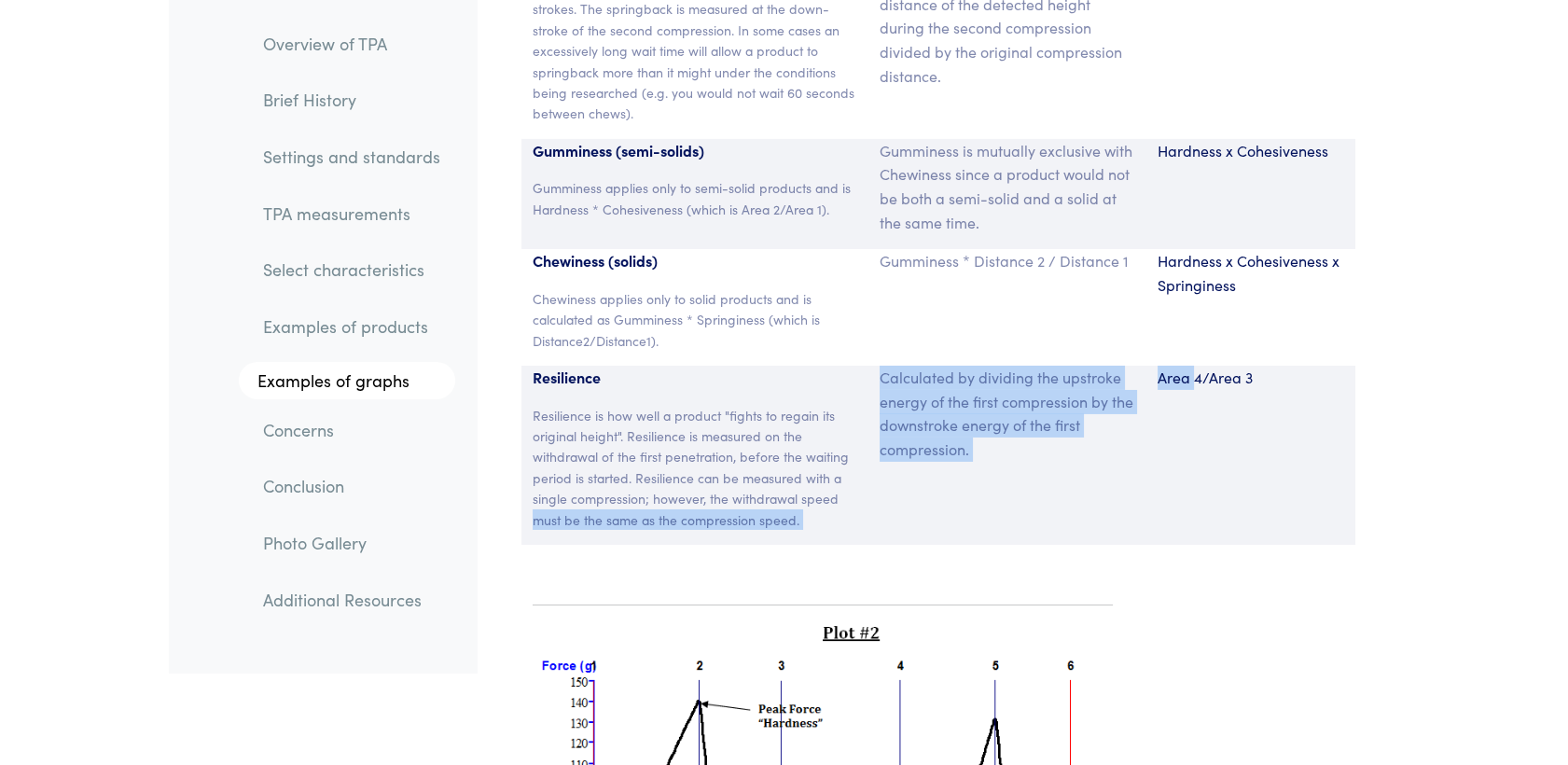 drag, startPoint x: 529, startPoint y: 497, endPoint x: 1189, endPoint y: 503, distance: 660.02727 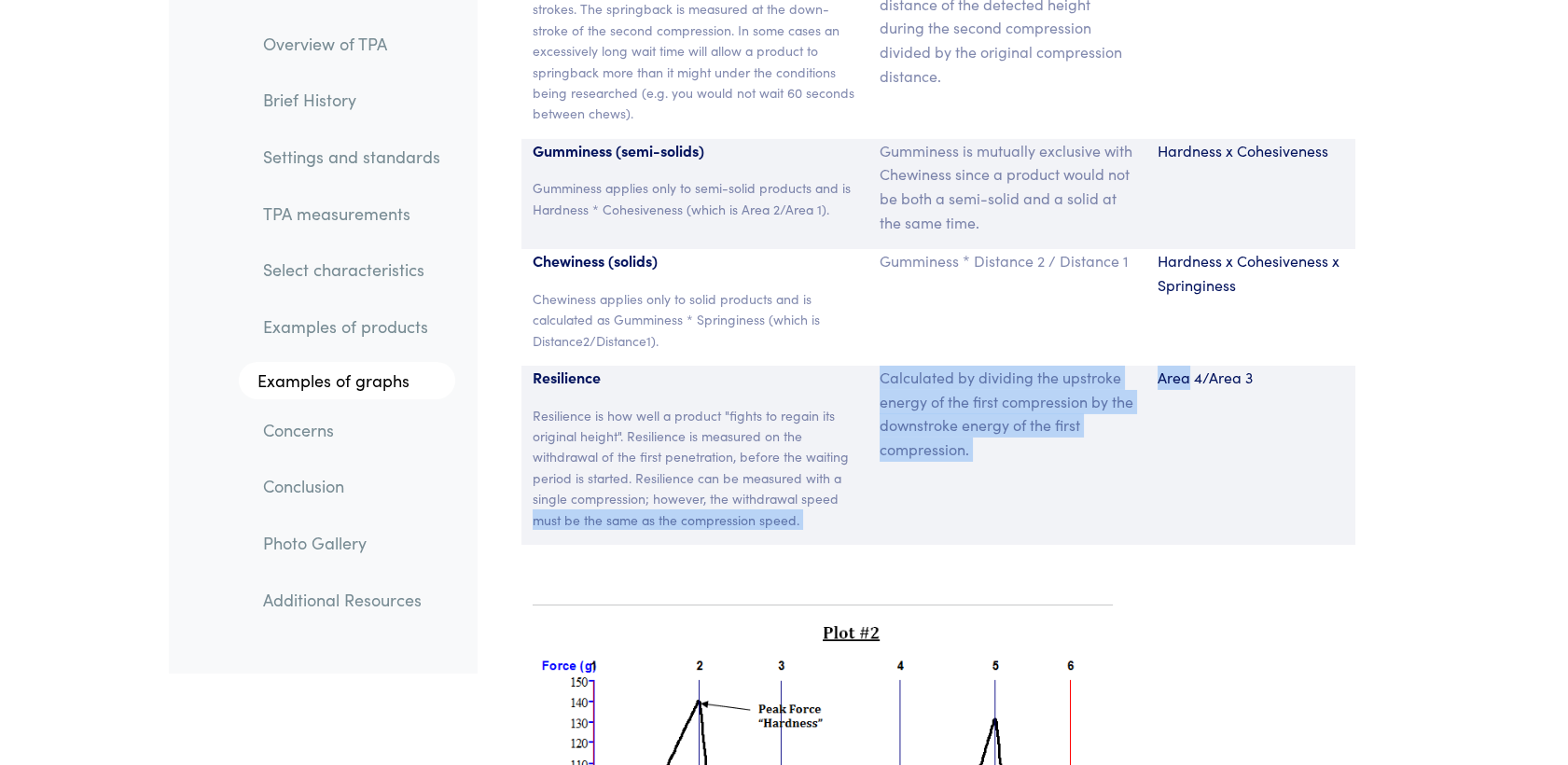 click on "Area 4/Area 3" at bounding box center (1251, 455) 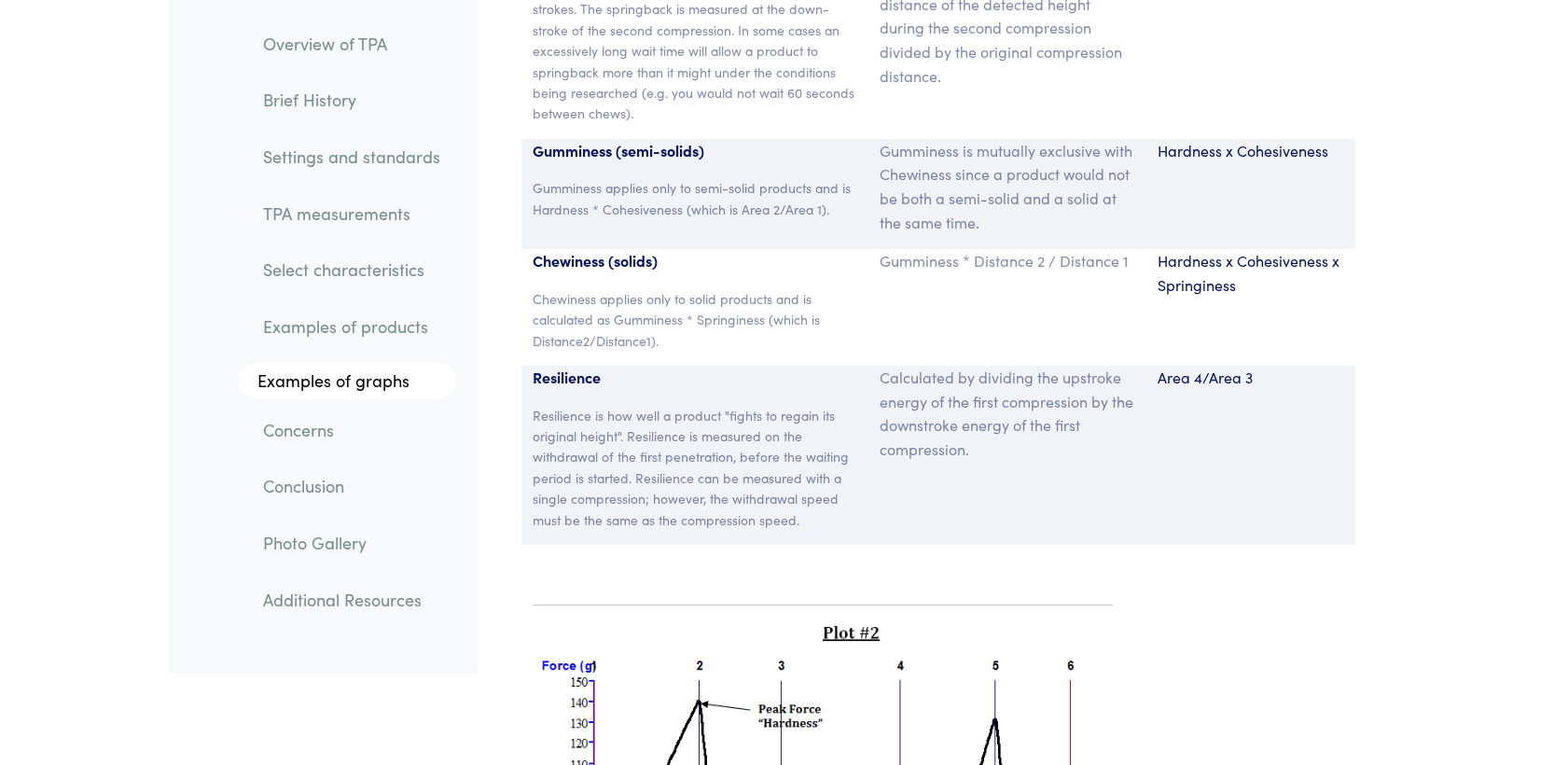 click on "Stable Micro Systems' standard TPA macros, included with the Exponent software, quickly calculate all of these TPA parameters. Macros work by sequentially stepping through the TPA graphs, marking significant anchor points. These anchor points are then used to automatically calculate the relevant areas under the curve, peak forces and distances travelled. Please keep in mind that all of SMS' software programs use force thresholds so that the analytical macros can automatically calculate the areas and distances of each graph. Researchers should carefully review their results to ensure that the macros are consistently picking up the correct behaviors, particularly if the products are highly brittle or the curves exhibit a high degree of noise. In those cases a user might need to adjust the default force threshold from 5 grams to some other value depending on the load cell that is being used and how the product’s behavior to being compressed." at bounding box center (823, 1115) 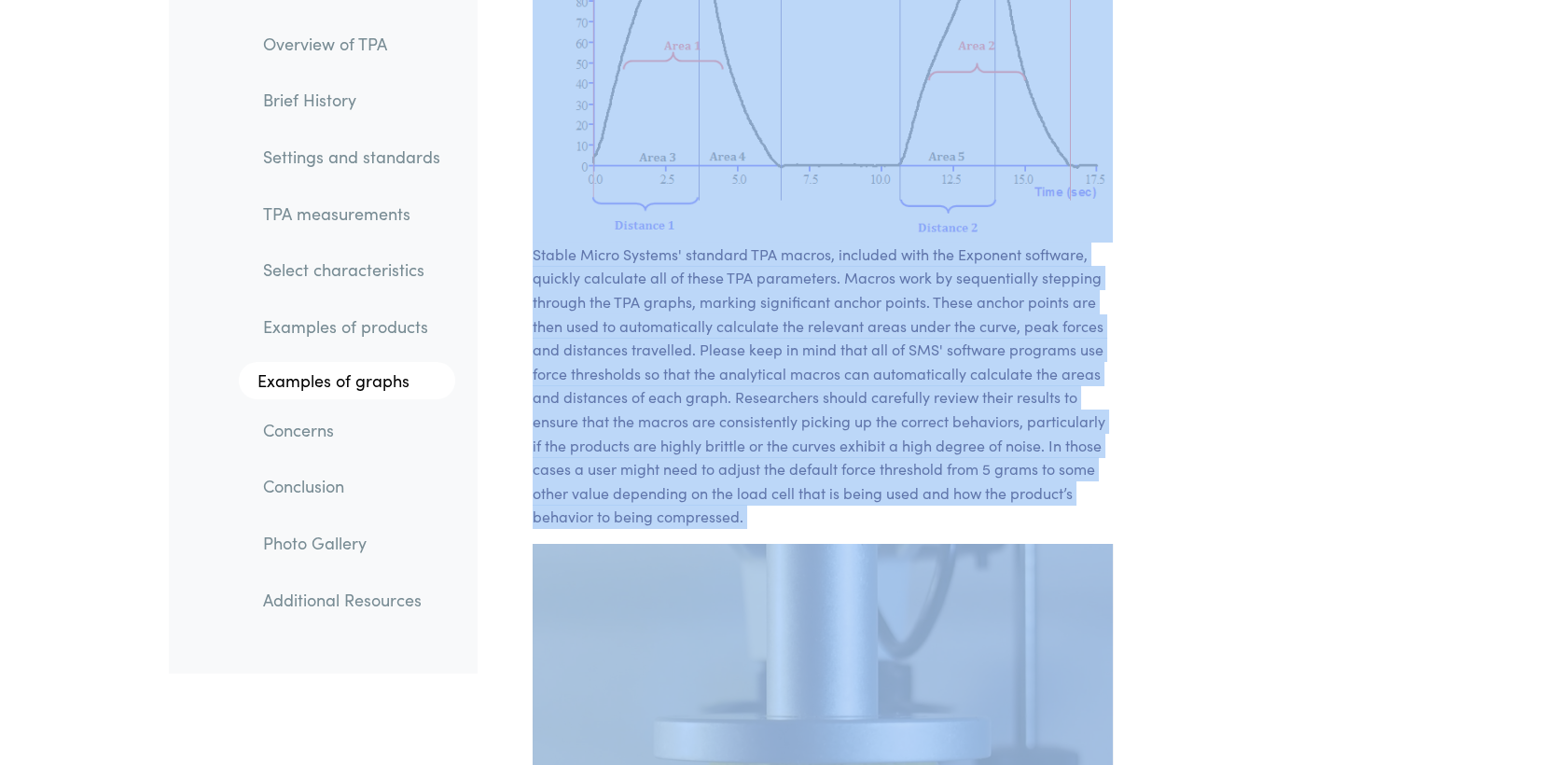 scroll, scrollTop: 13808, scrollLeft: 0, axis: vertical 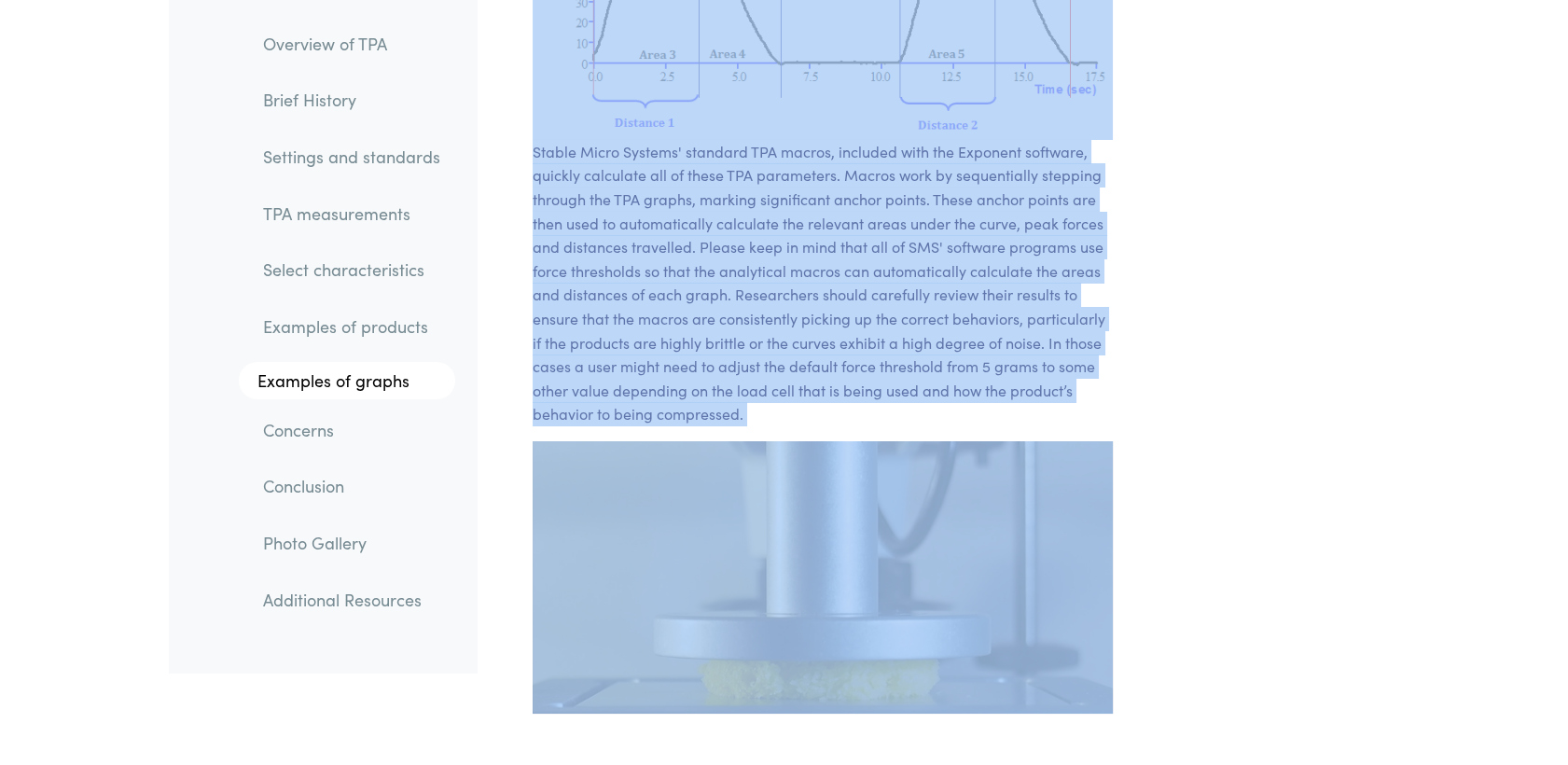 drag, startPoint x: 522, startPoint y: 82, endPoint x: 1238, endPoint y: 728, distance: 964.351 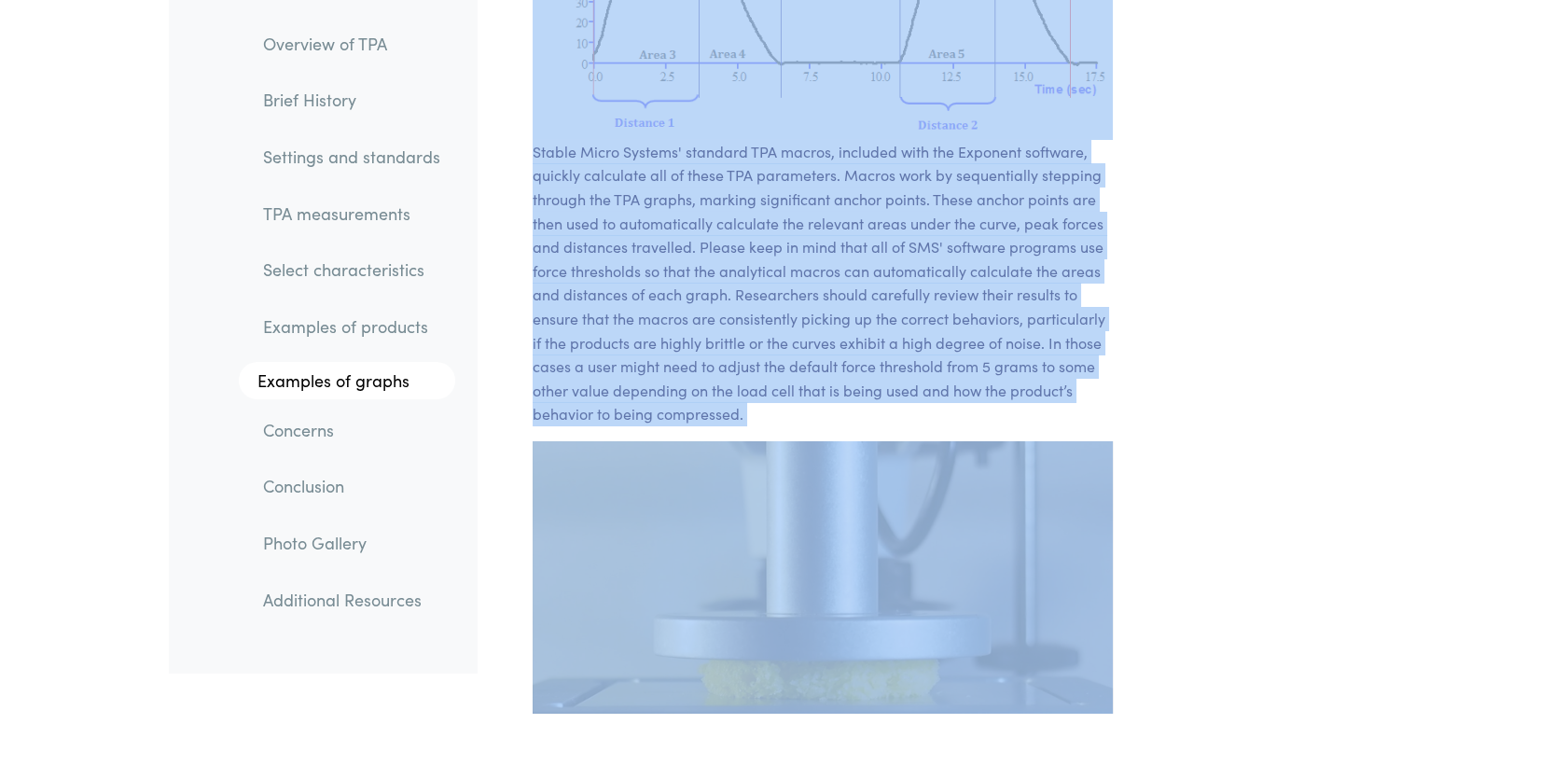 click on "Stable Micro Systems' standard TPA macros, included with the Exponent software, quickly calculate all of these TPA parameters. Macros work by sequentially stepping through the TPA graphs, marking significant anchor points. These anchor points are then used to automatically calculate the relevant areas under the curve, peak forces and distances travelled. Please keep in mind that all of SMS' software programs use force thresholds so that the analytical macros can automatically calculate the areas and distances of each graph. Researchers should carefully review their results to ensure that the macros are consistently picking up the correct behaviors, particularly if the products are highly brittle or the curves exhibit a high degree of noise. In those cases a user might need to adjust the default force threshold from 5 grams to some other value depending on the load cell that is being used and how the product’s behavior to being compressed." at bounding box center [823, 283] 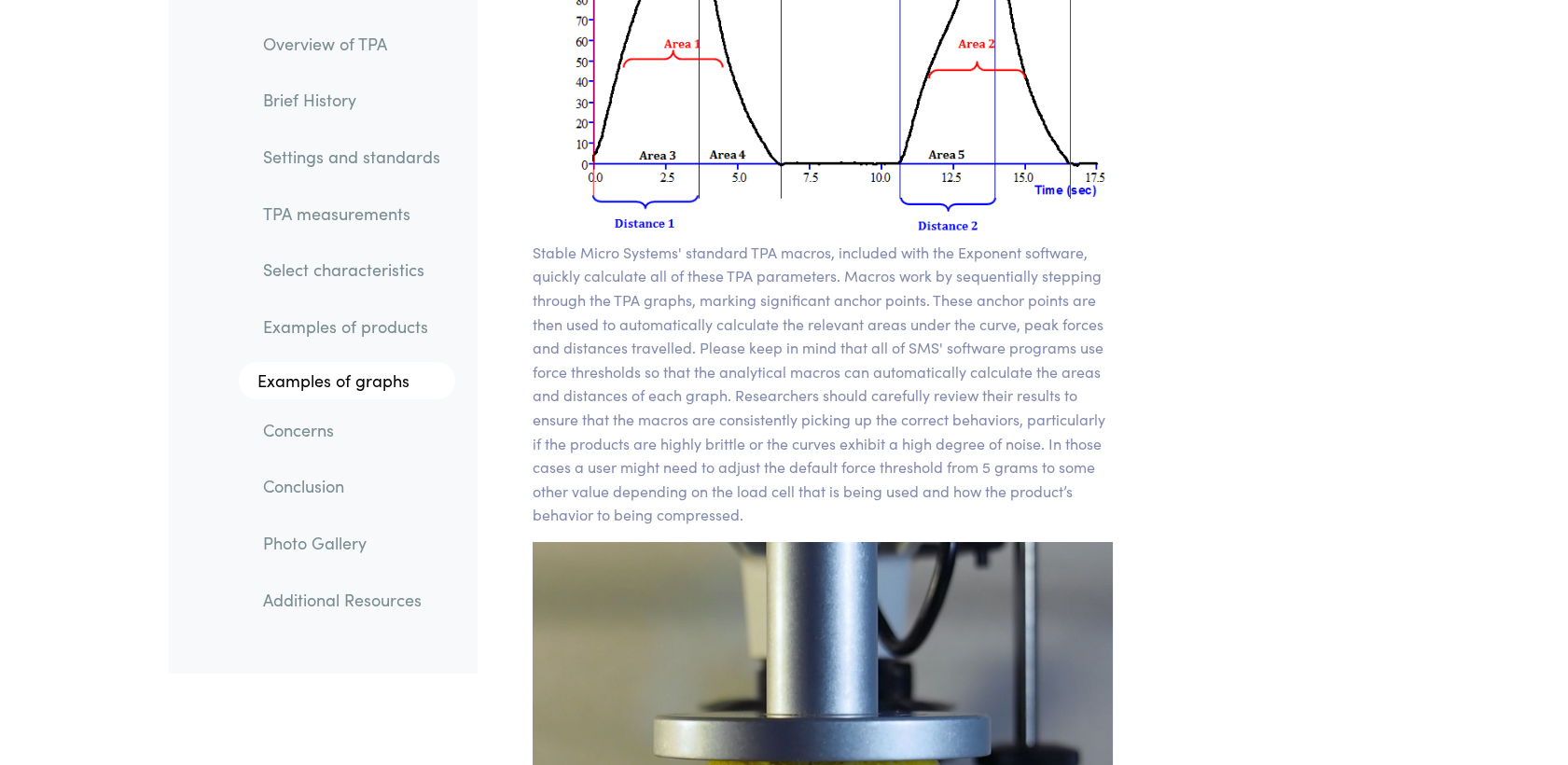 scroll, scrollTop: 13712, scrollLeft: 0, axis: vertical 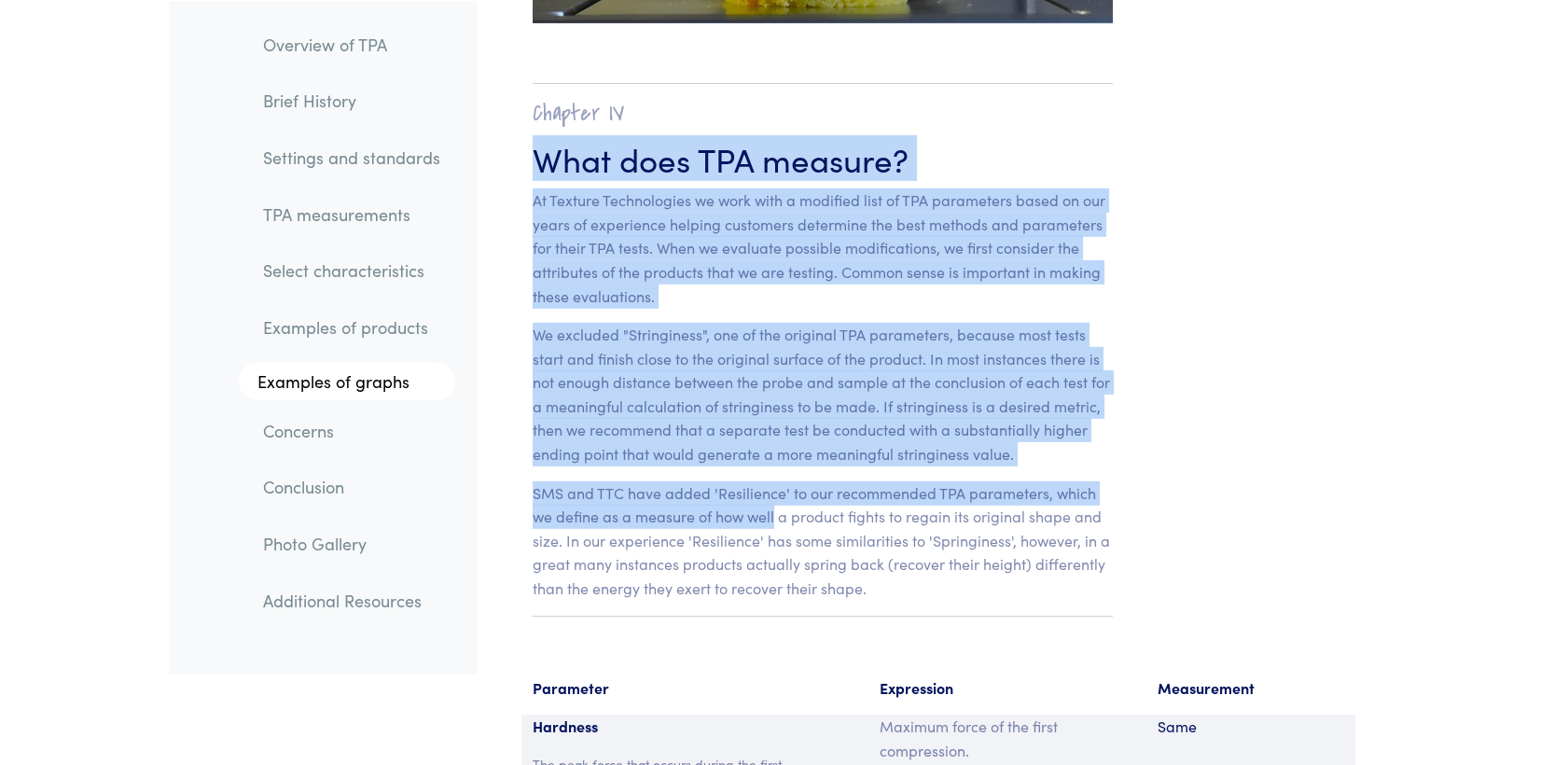 drag, startPoint x: 529, startPoint y: 108, endPoint x: 780, endPoint y: 459, distance: 431.511 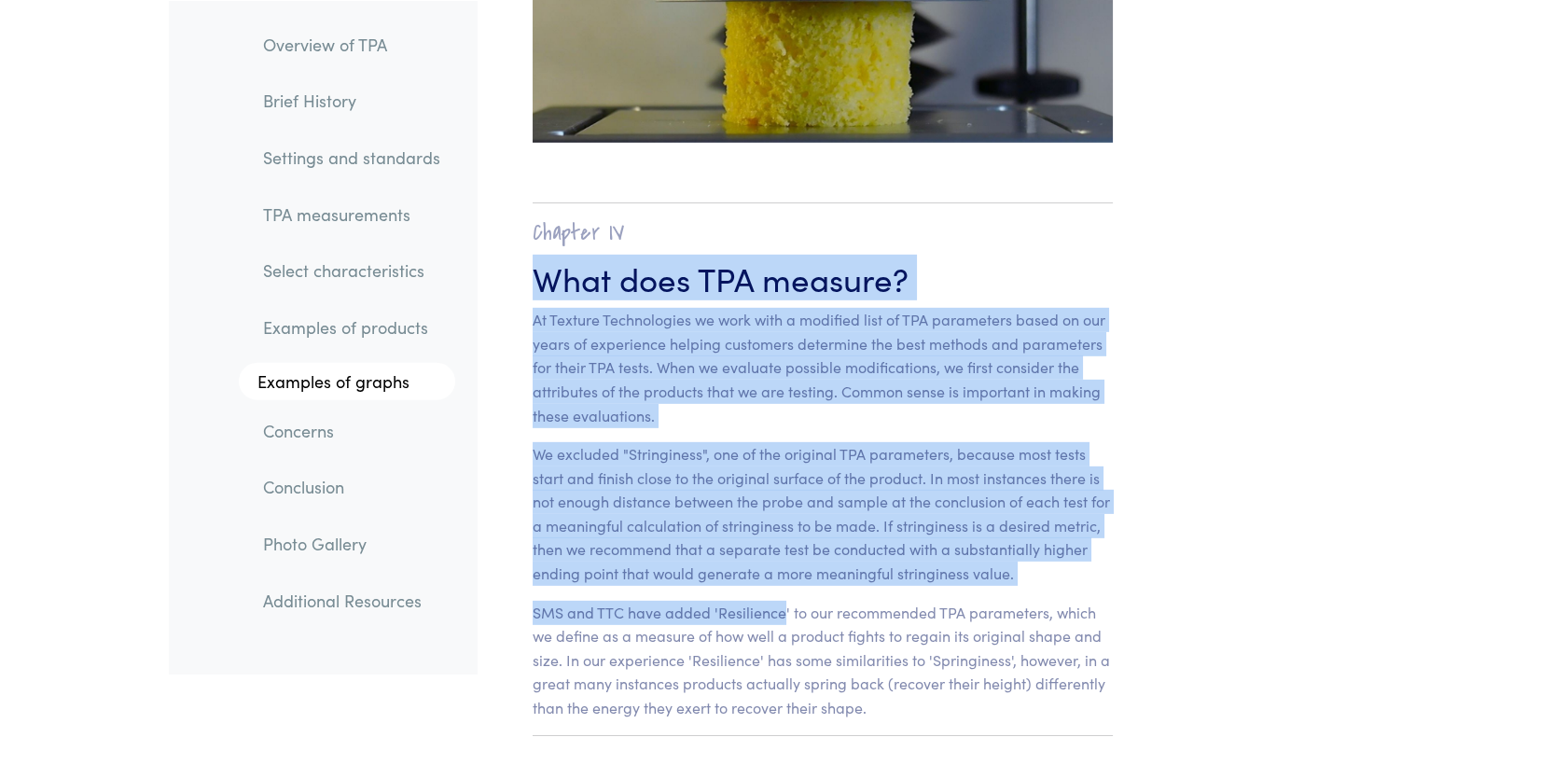 scroll, scrollTop: 11553, scrollLeft: 0, axis: vertical 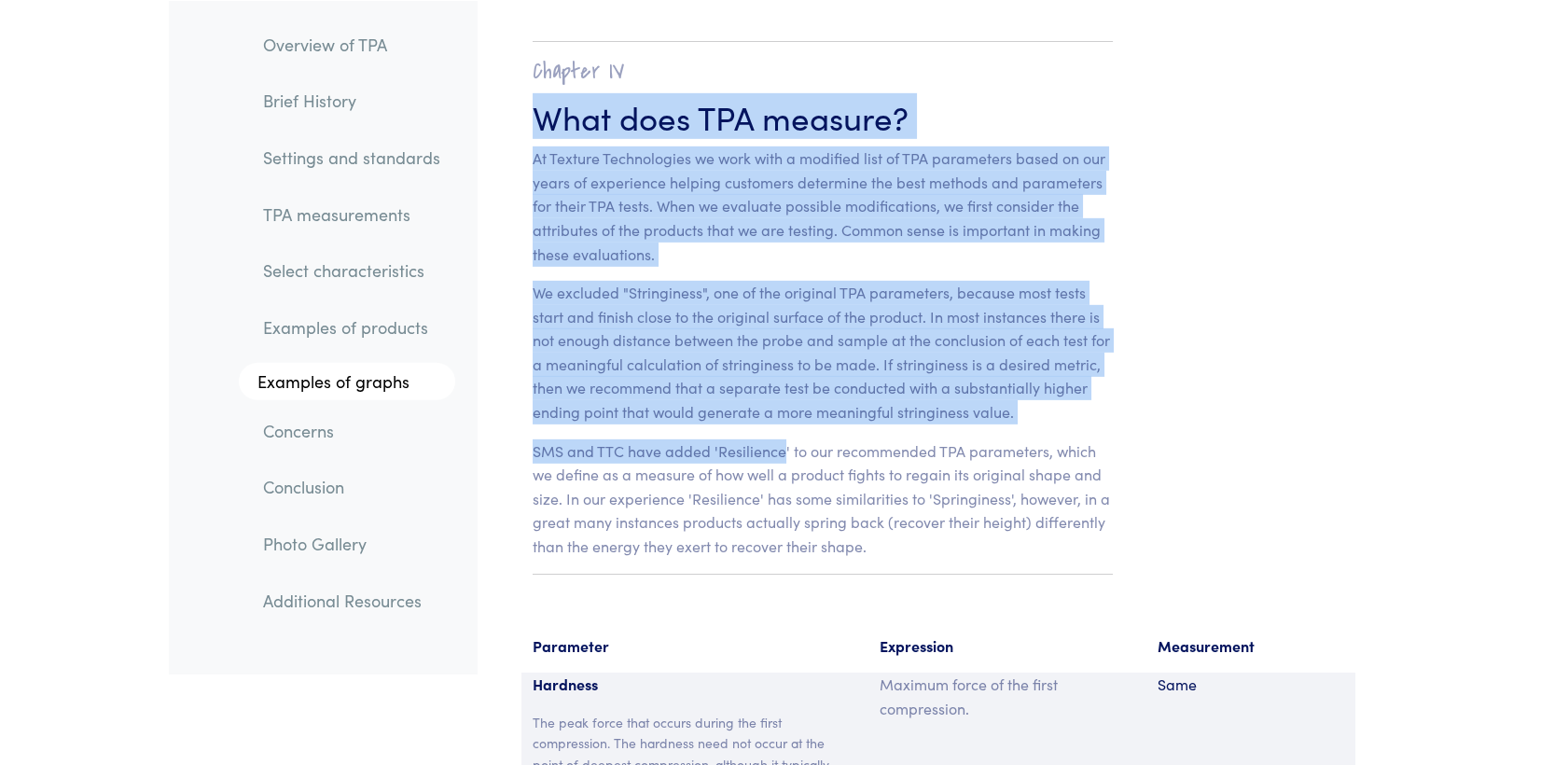 click on "At Texture Technologies we work with a modified list of TPA parameters based on our years of experience helping customers determine the best methods and parameters for their TPA tests. When we evaluate possible modifications, we first consider the attributes of the products that we are testing. Common sense is important in making these evaluations." at bounding box center [823, 206] 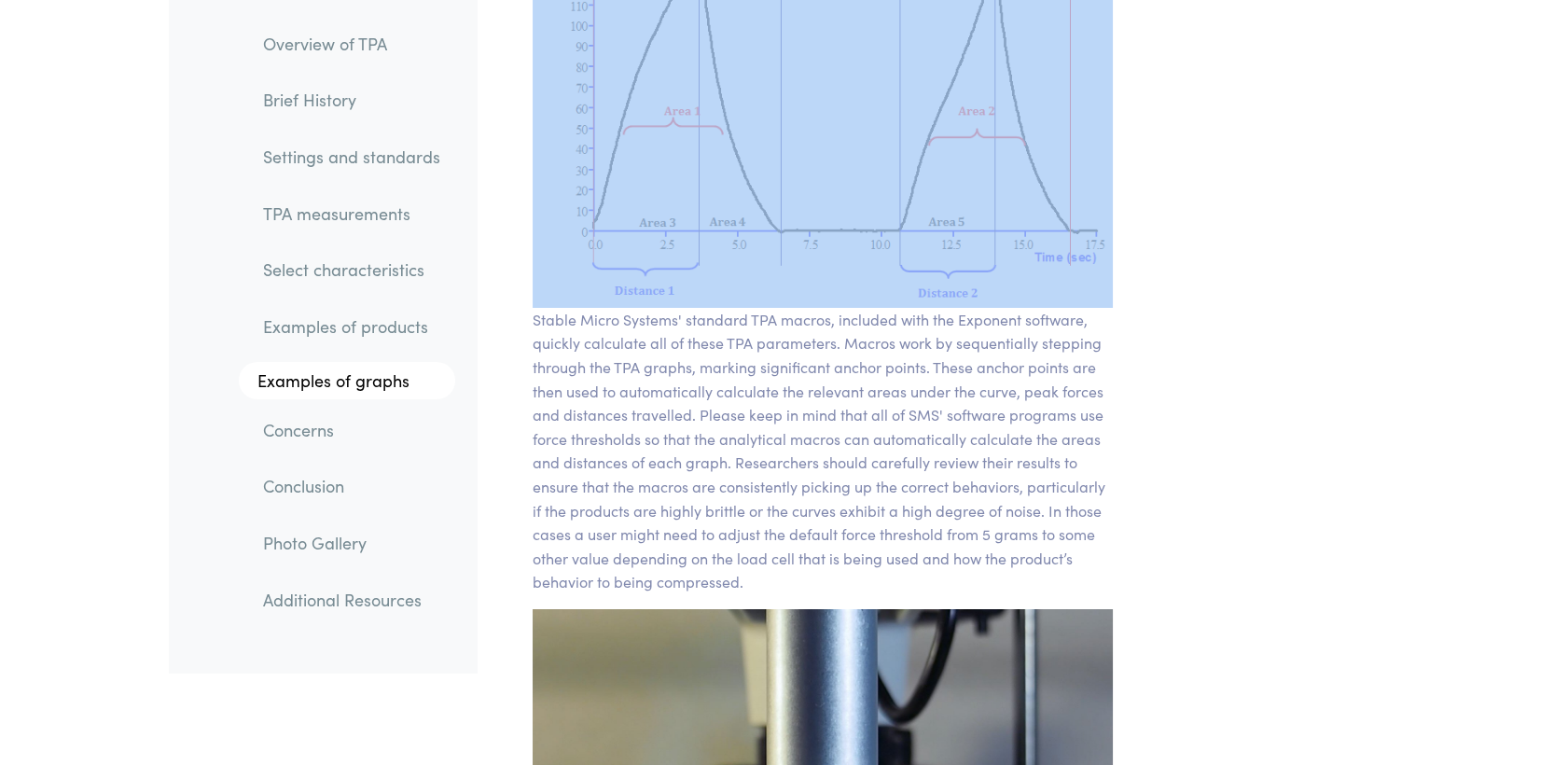scroll, scrollTop: 13617, scrollLeft: 0, axis: vertical 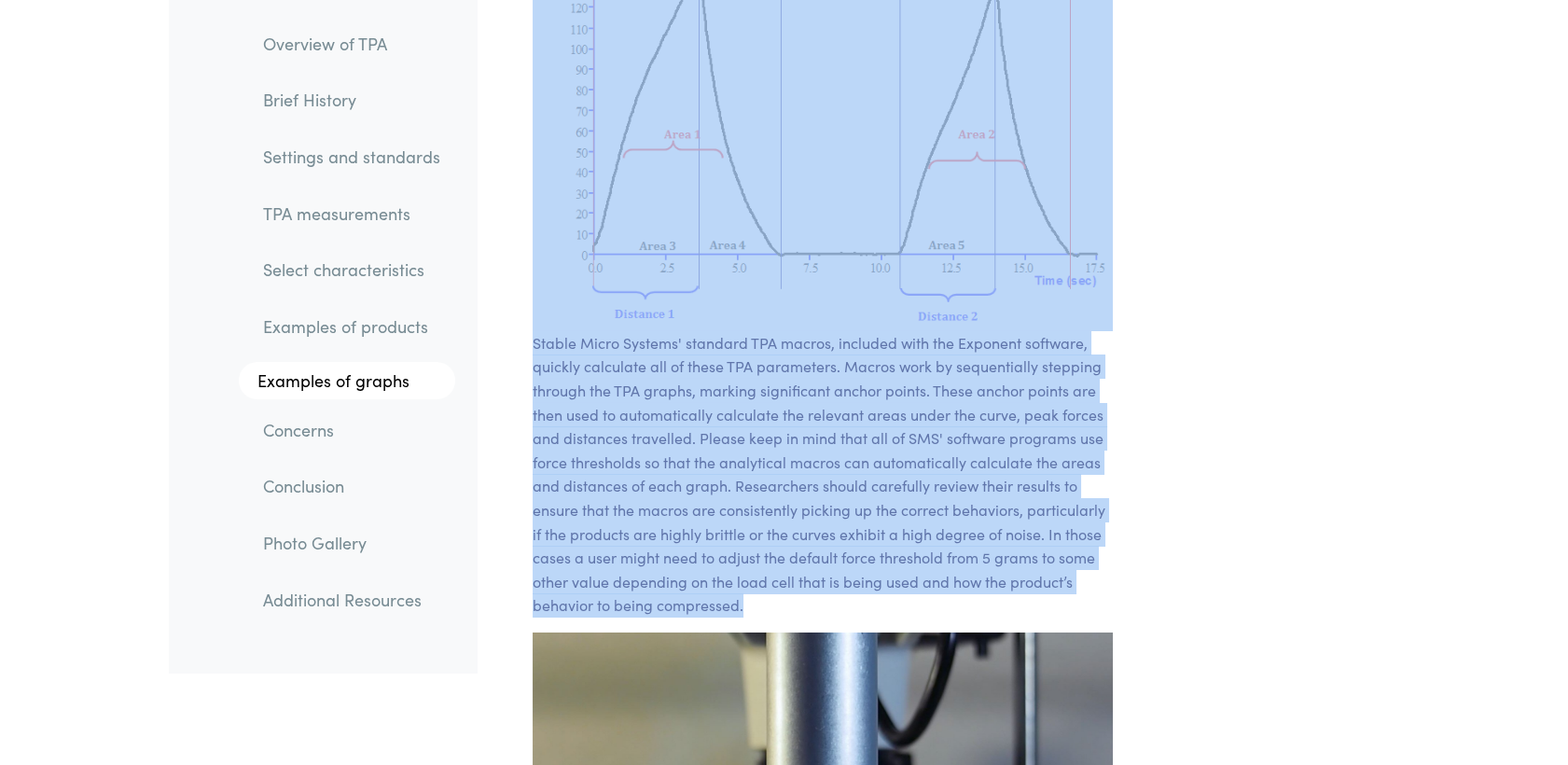 drag, startPoint x: 526, startPoint y: 40, endPoint x: 1152, endPoint y: 581, distance: 827.3796 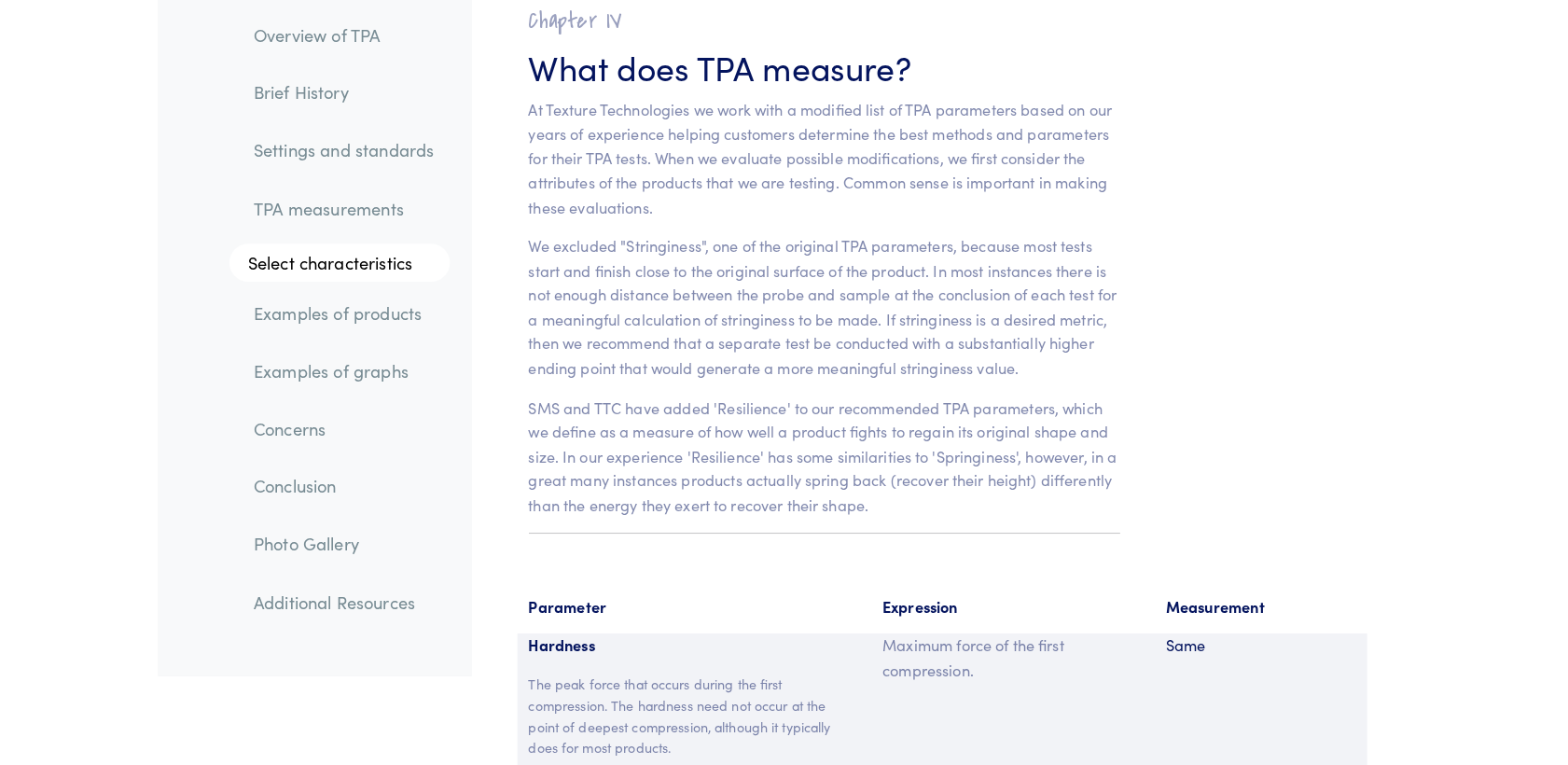 scroll, scrollTop: 11756, scrollLeft: 0, axis: vertical 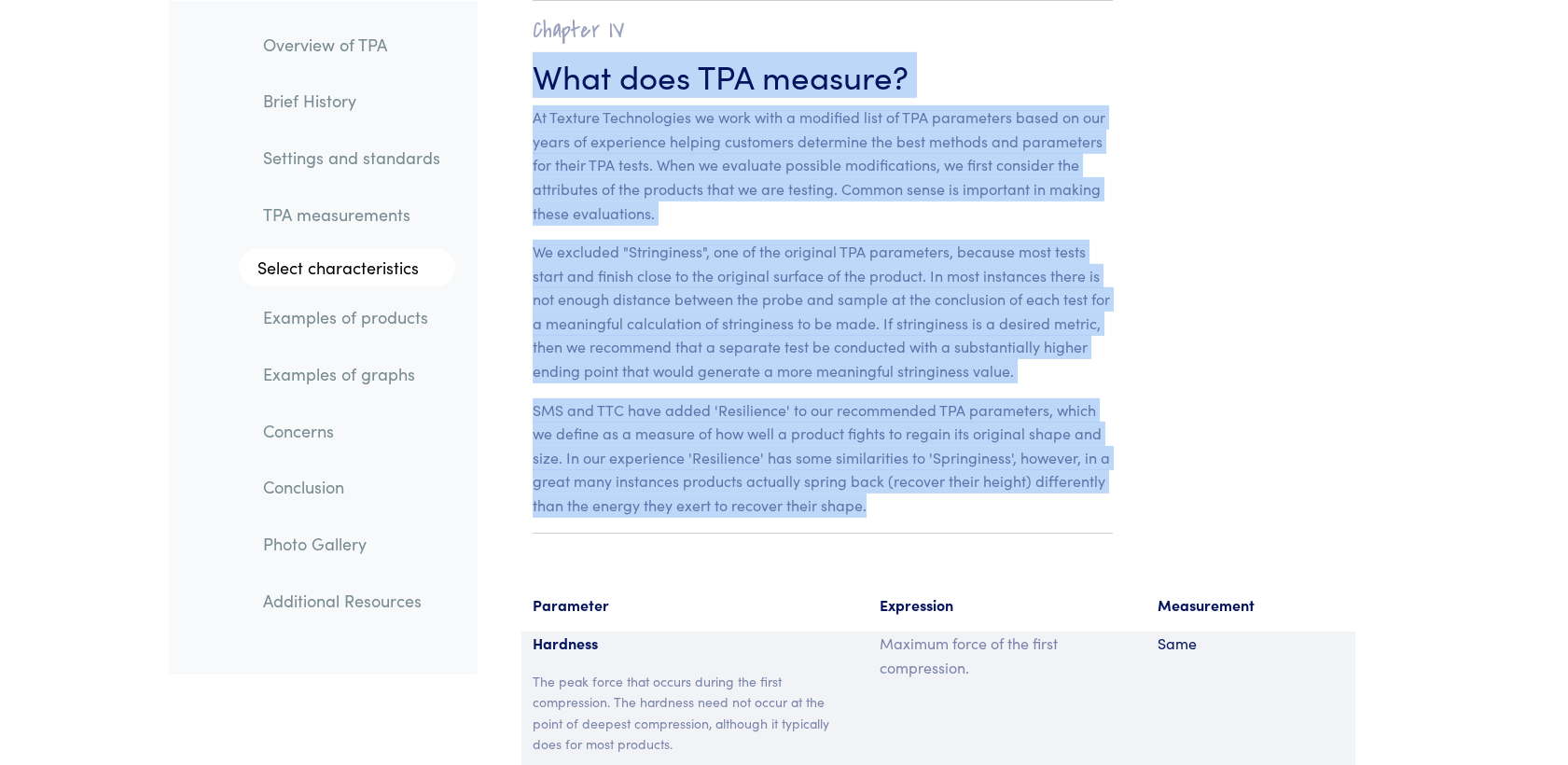 drag, startPoint x: 523, startPoint y: 34, endPoint x: 943, endPoint y: 500, distance: 627.3404 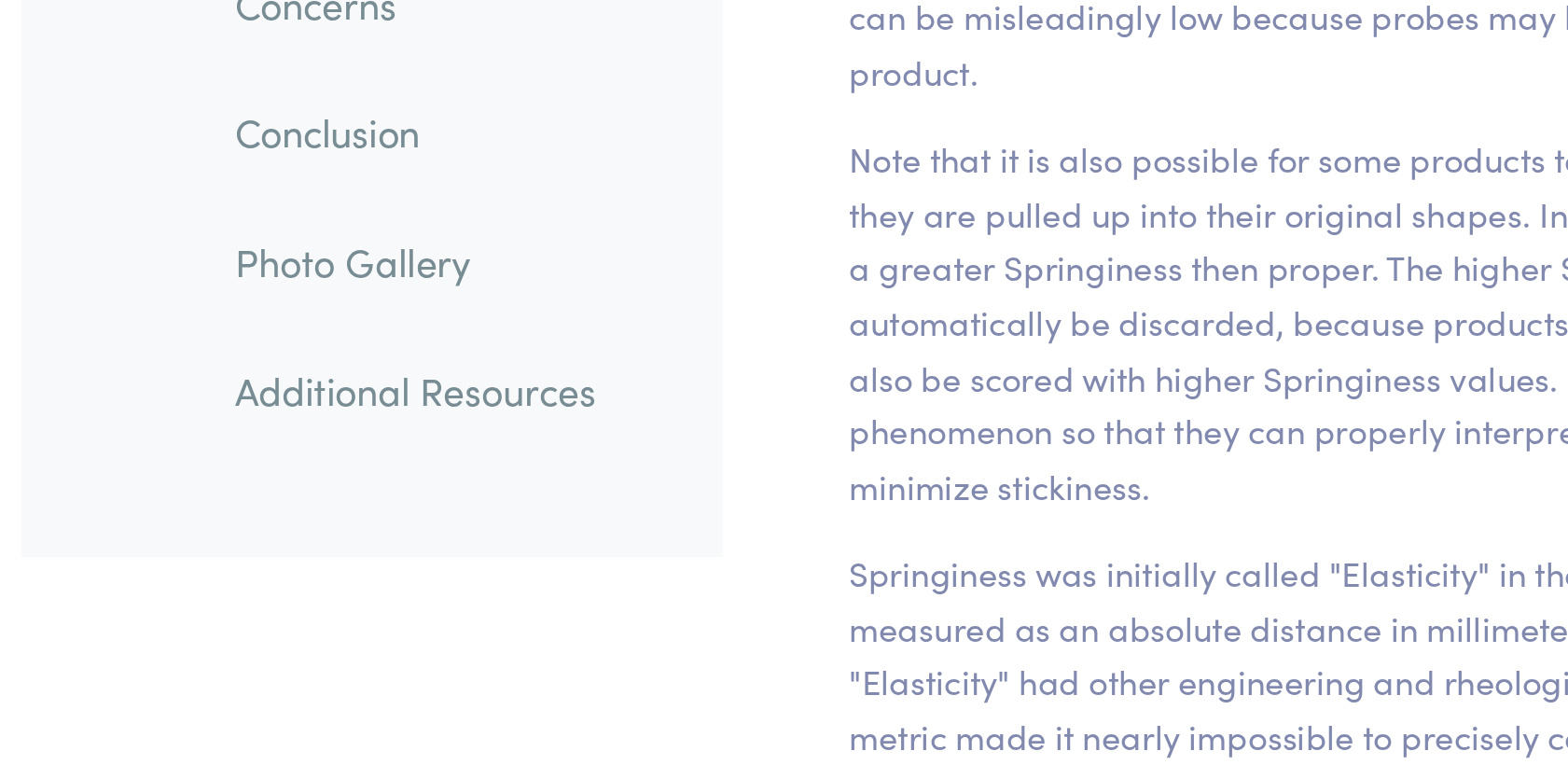 scroll, scrollTop: 16592, scrollLeft: 0, axis: vertical 